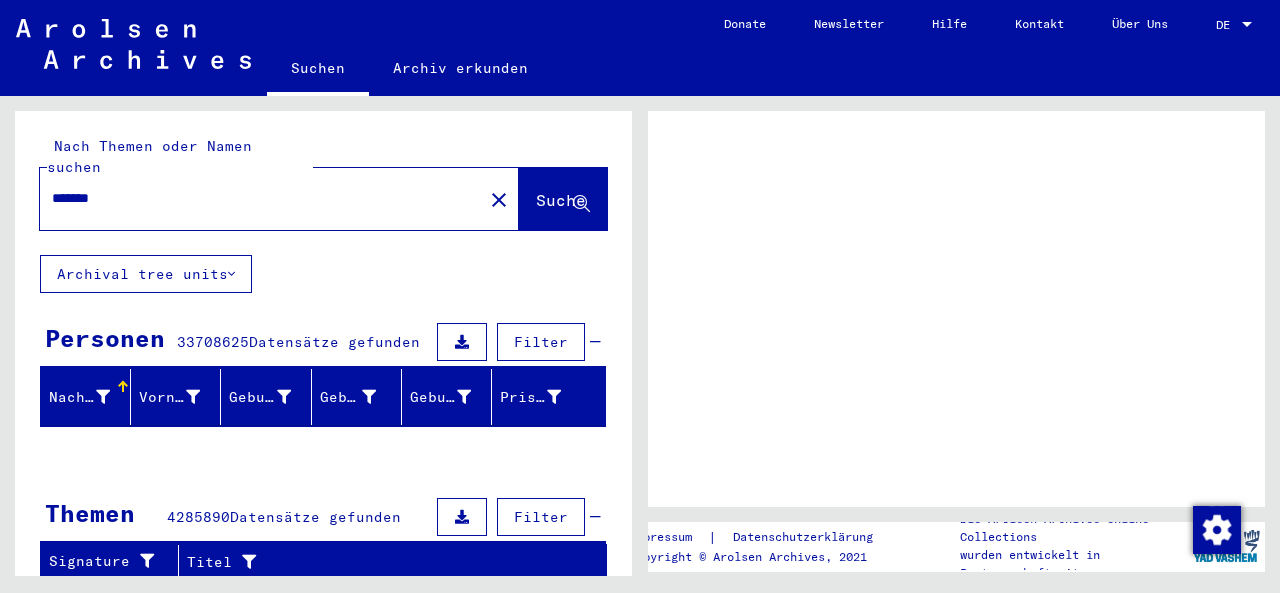 scroll, scrollTop: 0, scrollLeft: 0, axis: both 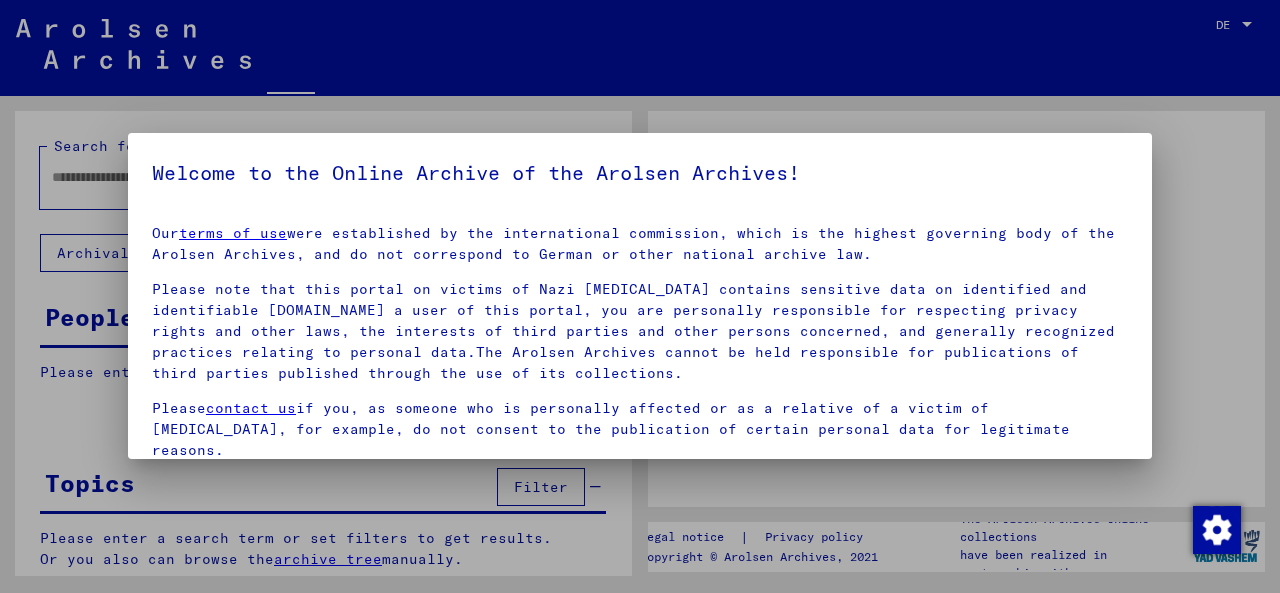 type on "*******" 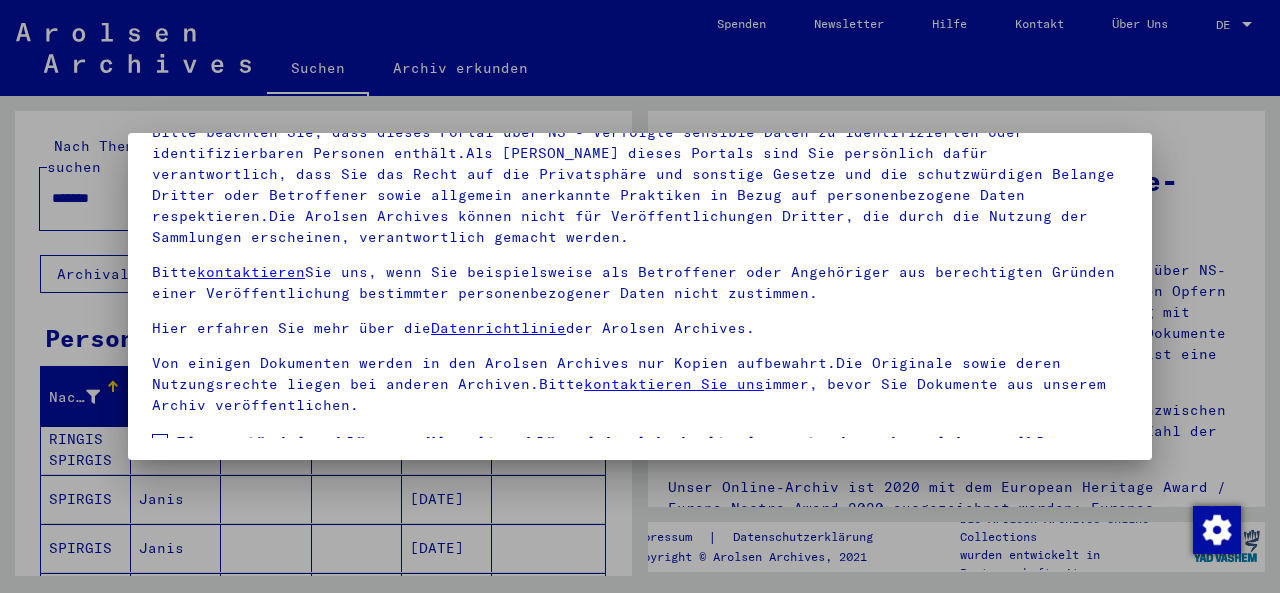 scroll, scrollTop: 159, scrollLeft: 0, axis: vertical 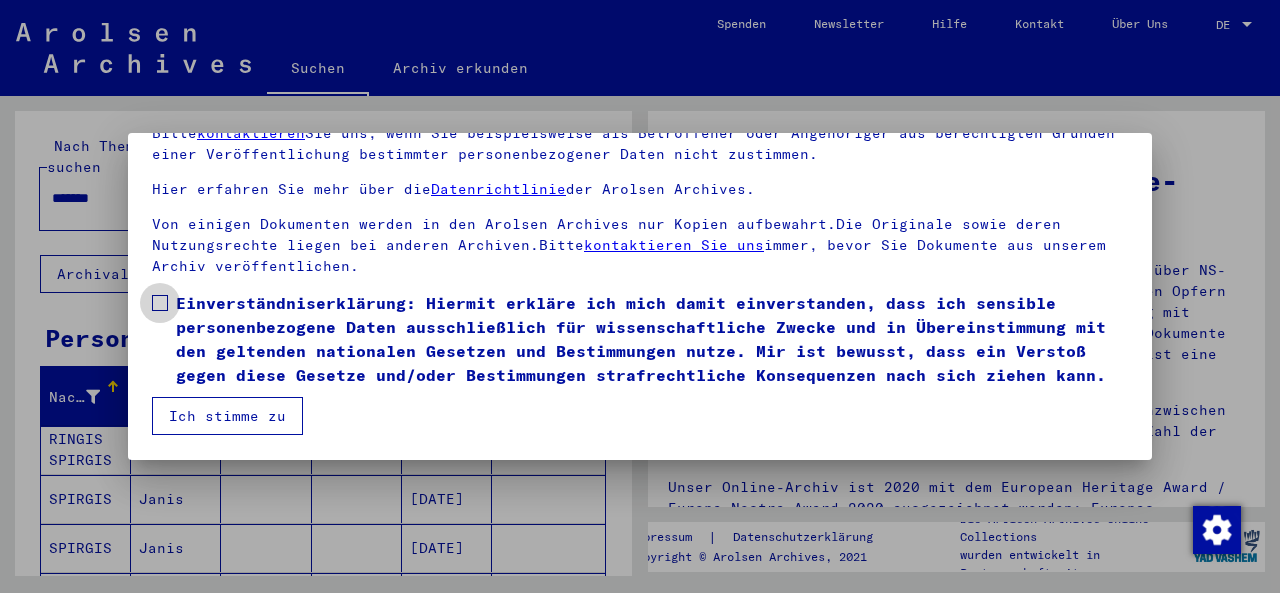 click at bounding box center (160, 303) 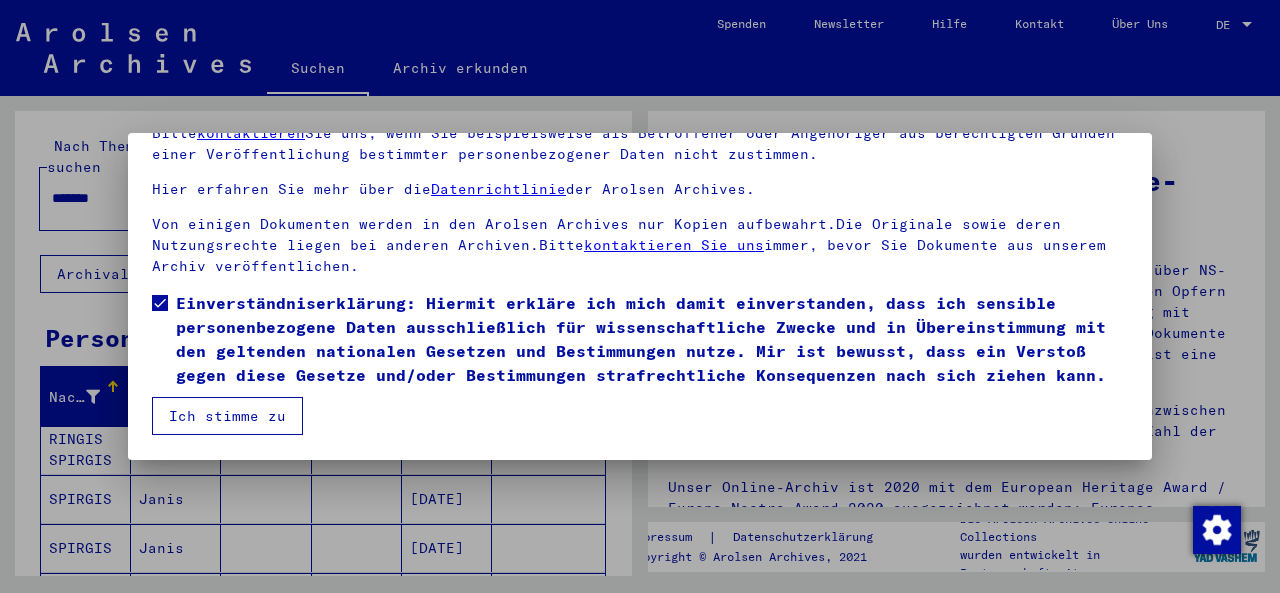 click on "Ich stimme zu" at bounding box center (227, 416) 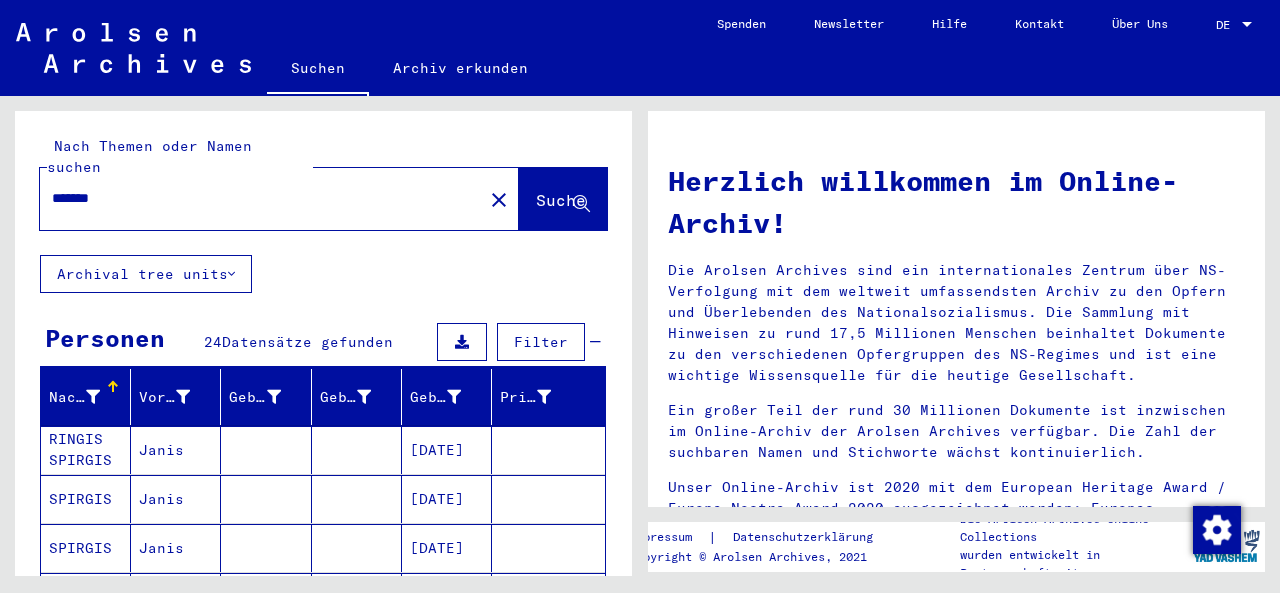 click at bounding box center [1247, 25] 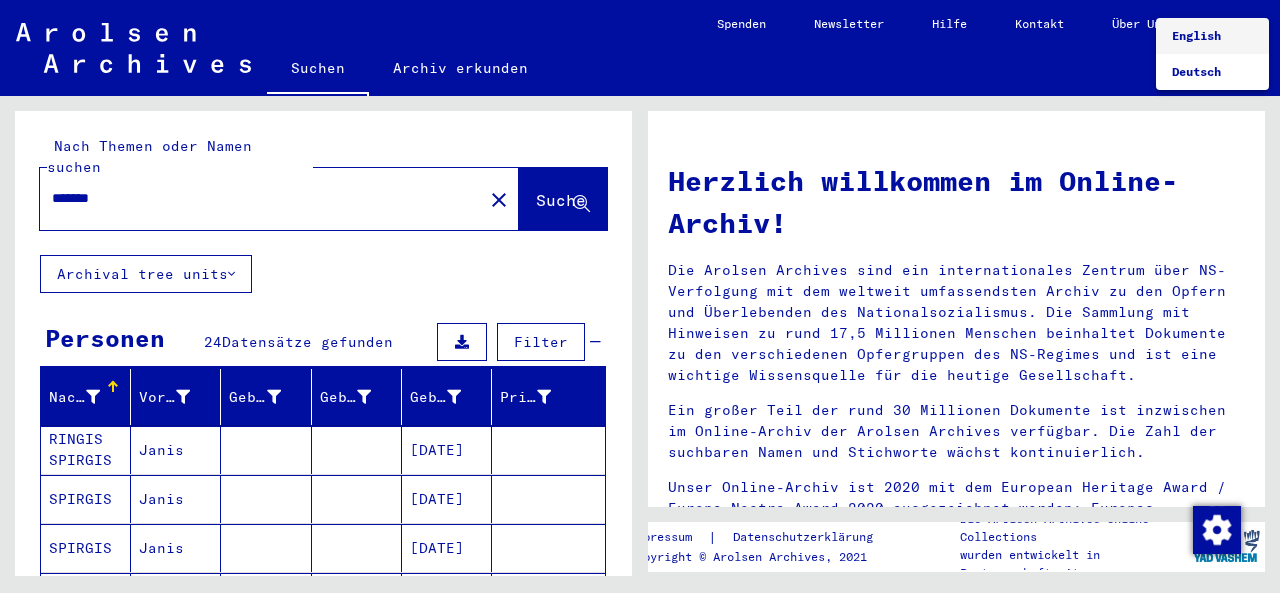 click on "English" at bounding box center (1196, 35) 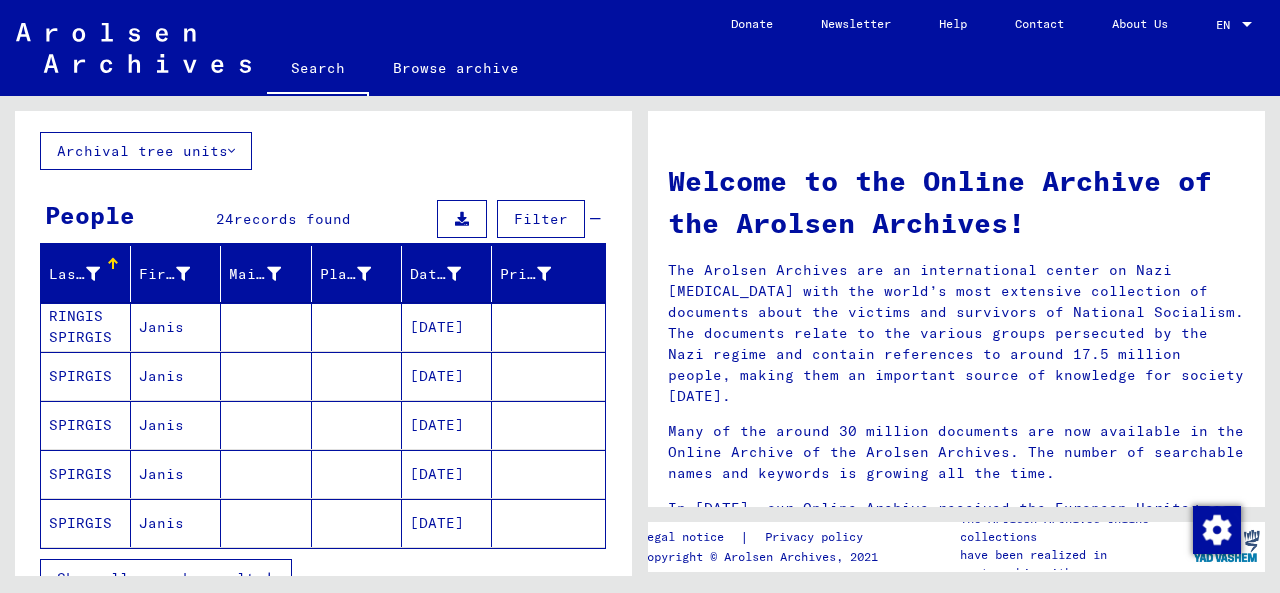 scroll, scrollTop: 104, scrollLeft: 0, axis: vertical 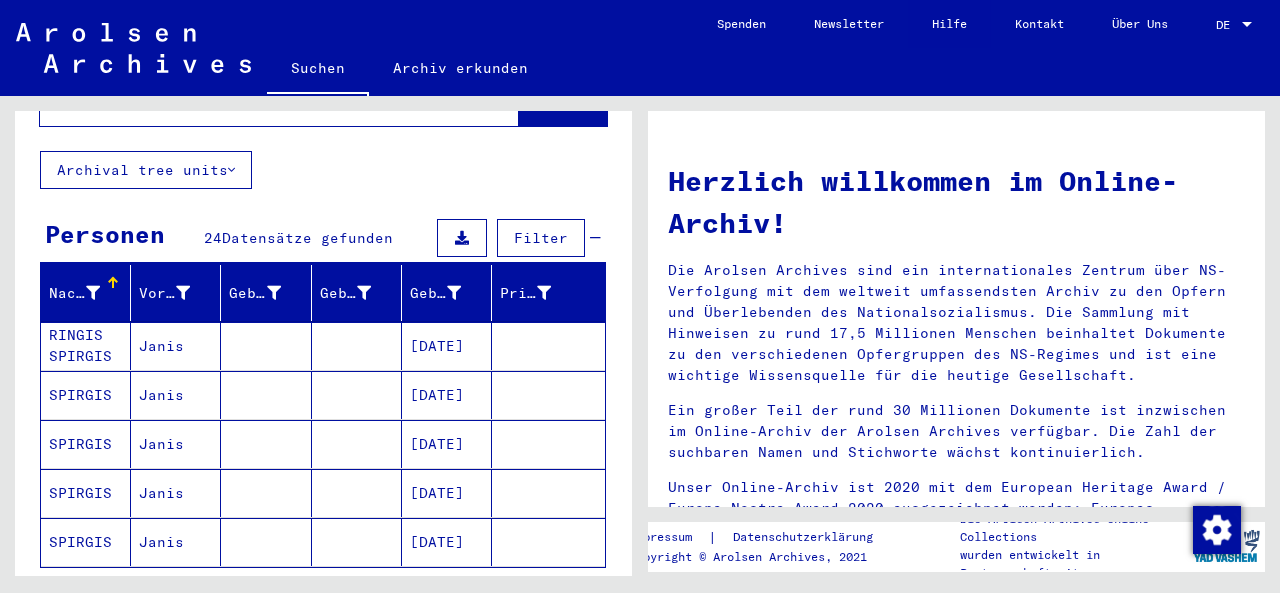 click at bounding box center [1247, 25] 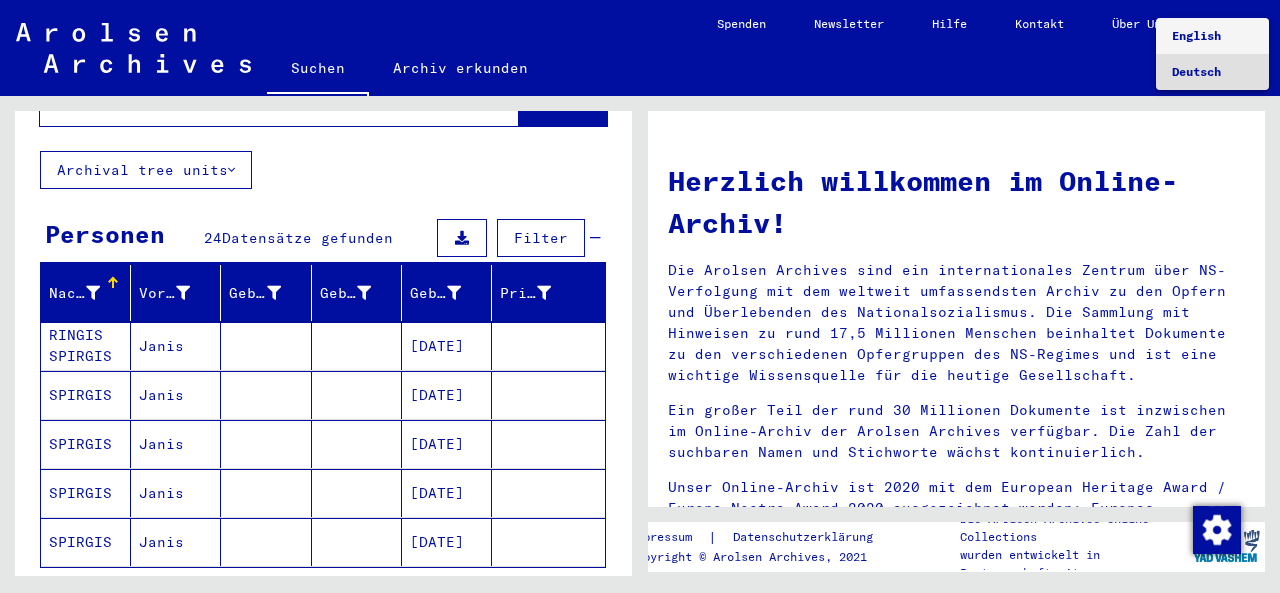 click on "English" at bounding box center [1196, 35] 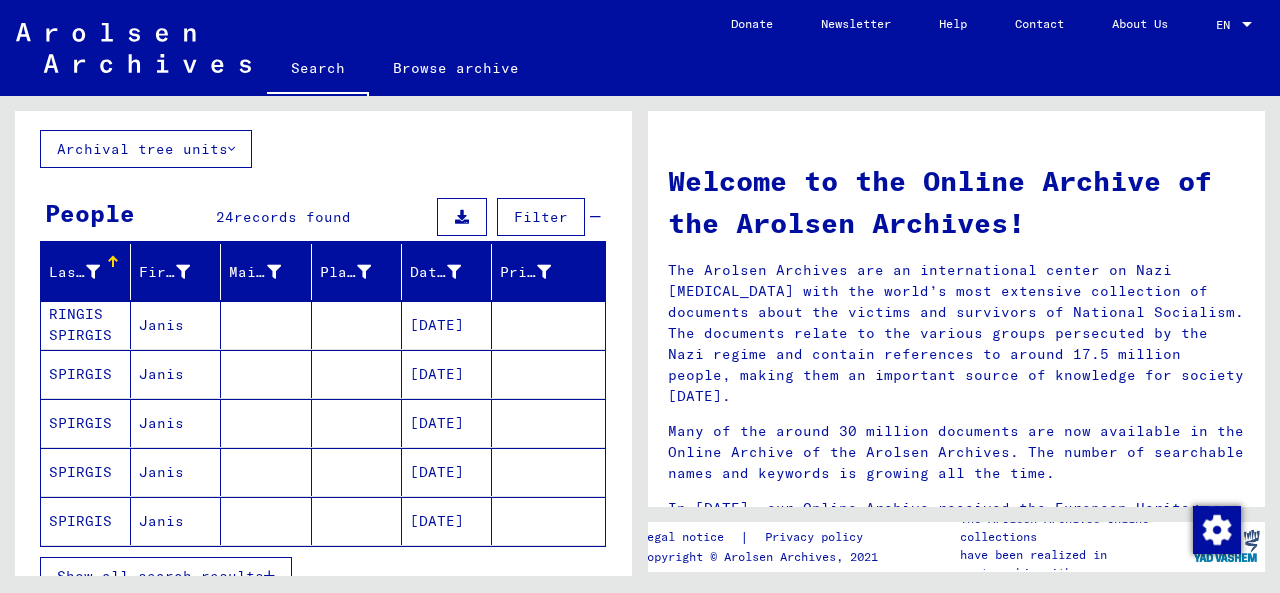 click on "Search   Browse archive   Detailed questions/information about the documents? Send us an inquiry for free.  Donate Newsletter Help Contact About Us  EN  EN" 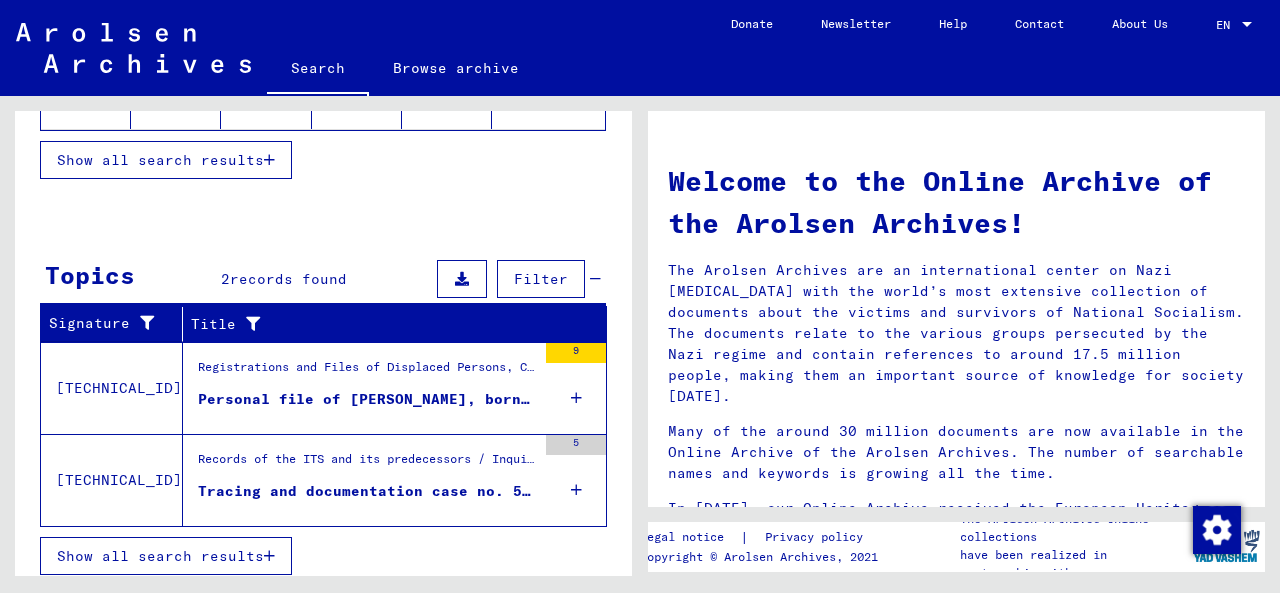 scroll, scrollTop: 521, scrollLeft: 0, axis: vertical 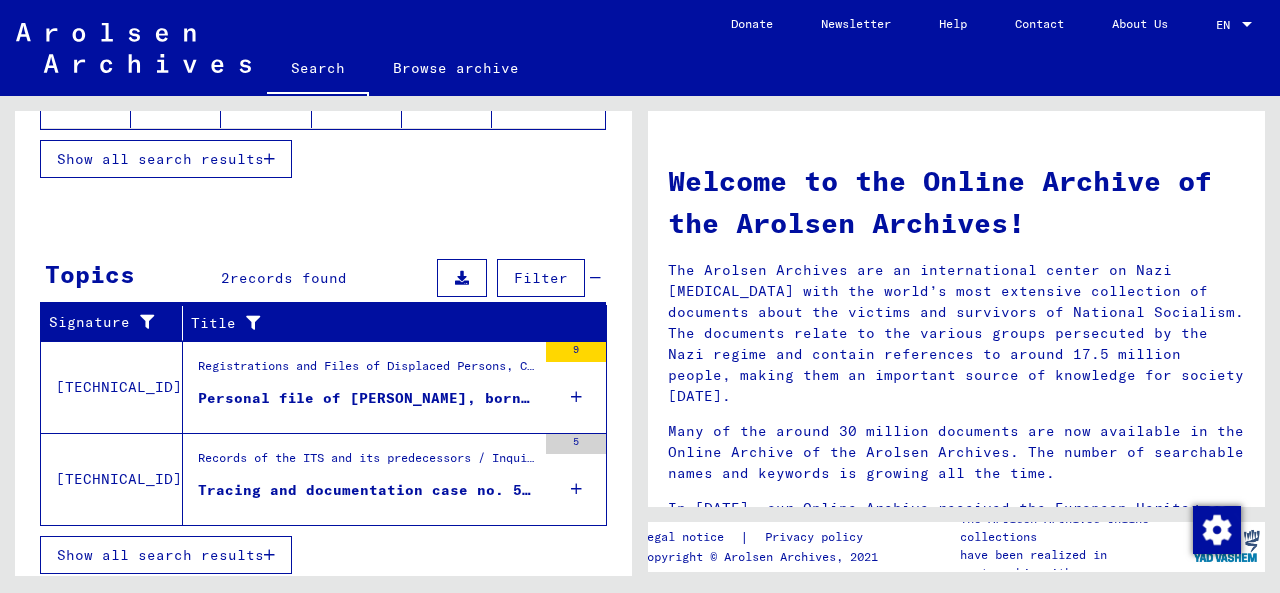 click at bounding box center [576, 397] 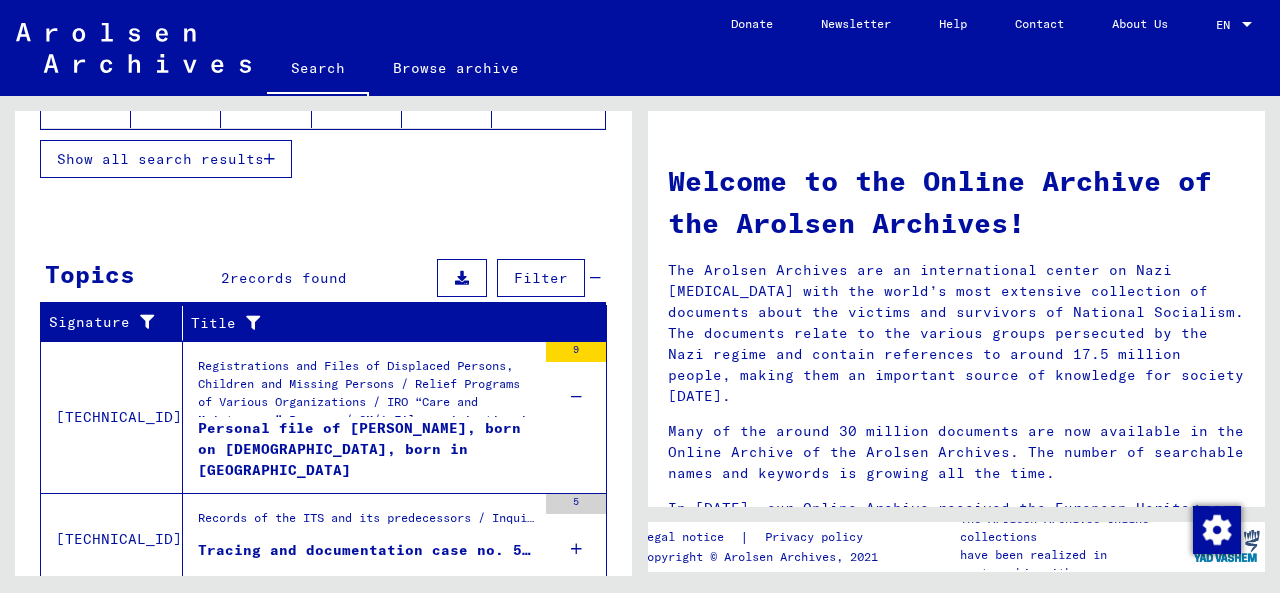 click on "Personal file of [PERSON_NAME], born on [DEMOGRAPHIC_DATA], born in [GEOGRAPHIC_DATA]" at bounding box center [367, 448] 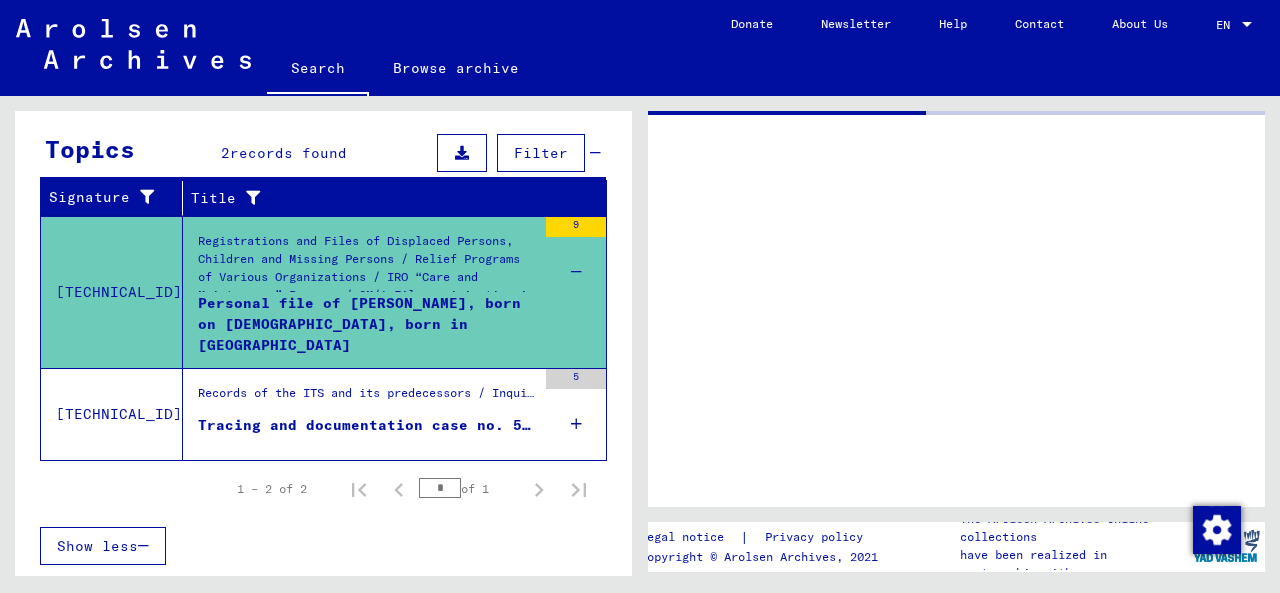scroll, scrollTop: 279, scrollLeft: 0, axis: vertical 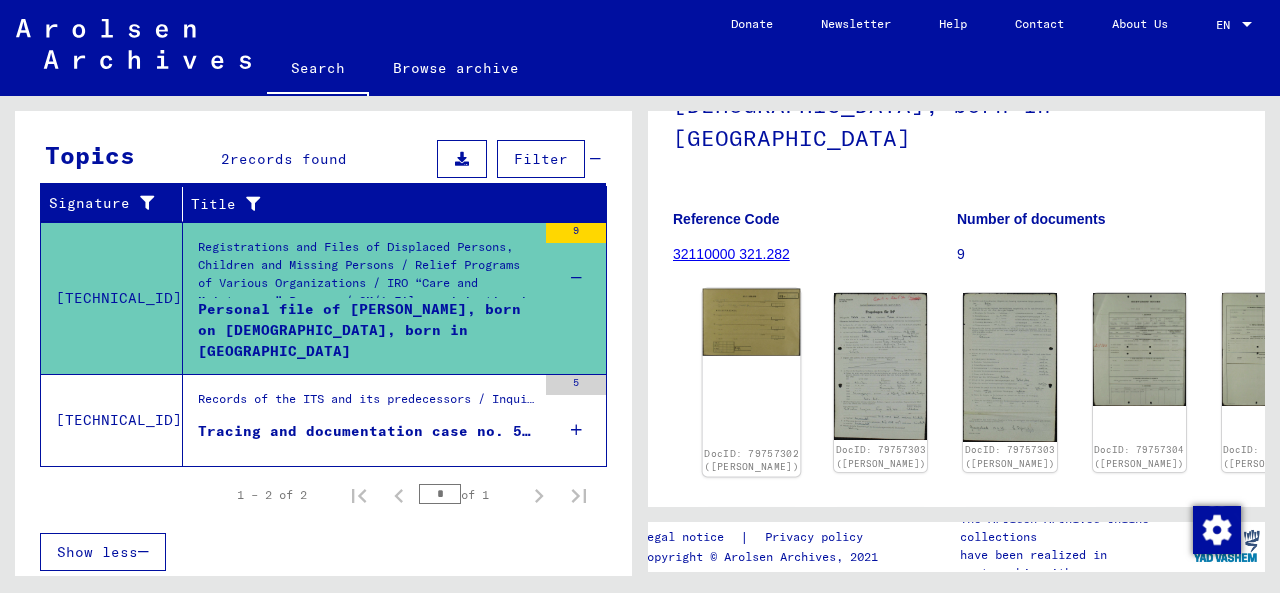 click 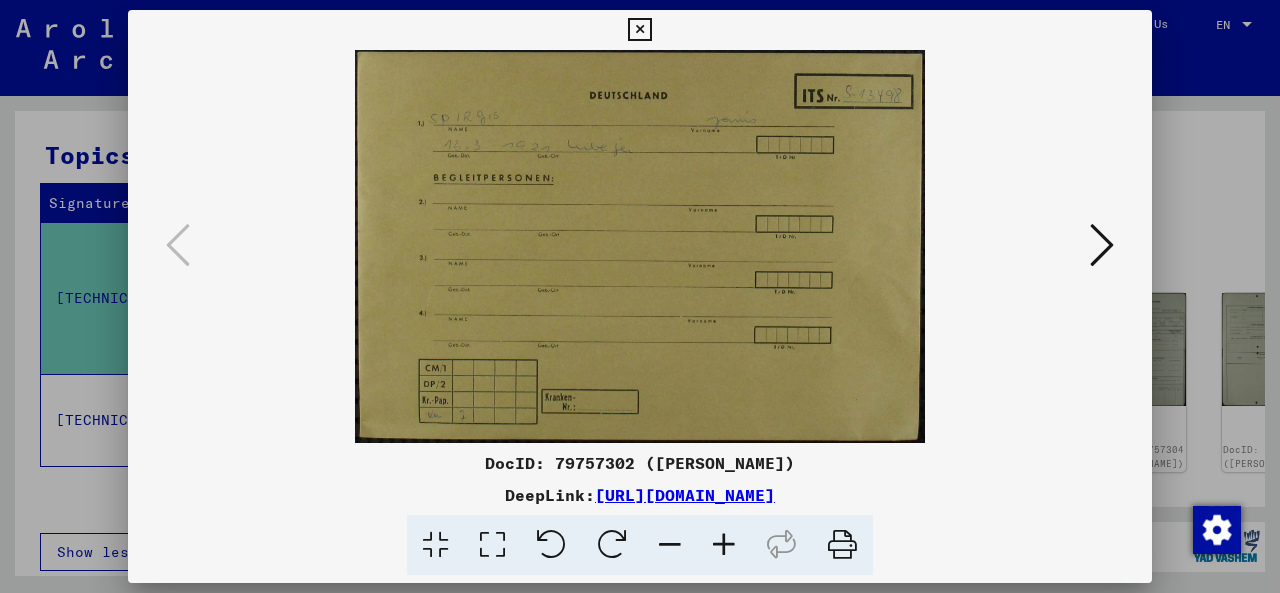click at bounding box center (1102, 245) 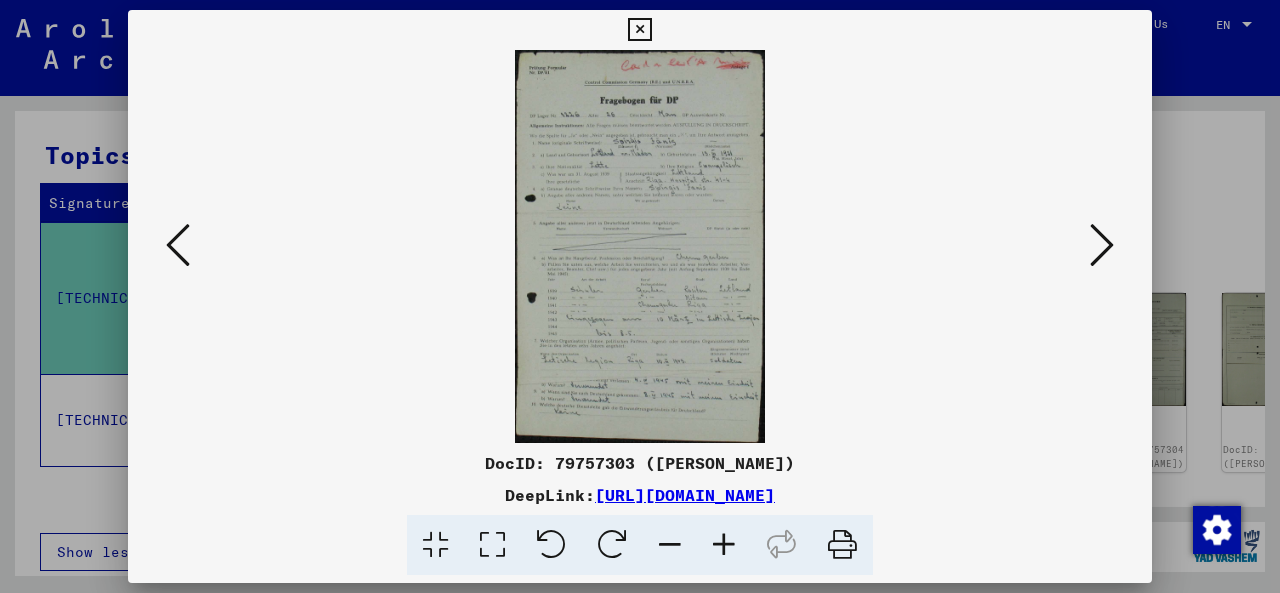 click on "DeepLink:  [URL][DOMAIN_NAME]" at bounding box center [640, 495] 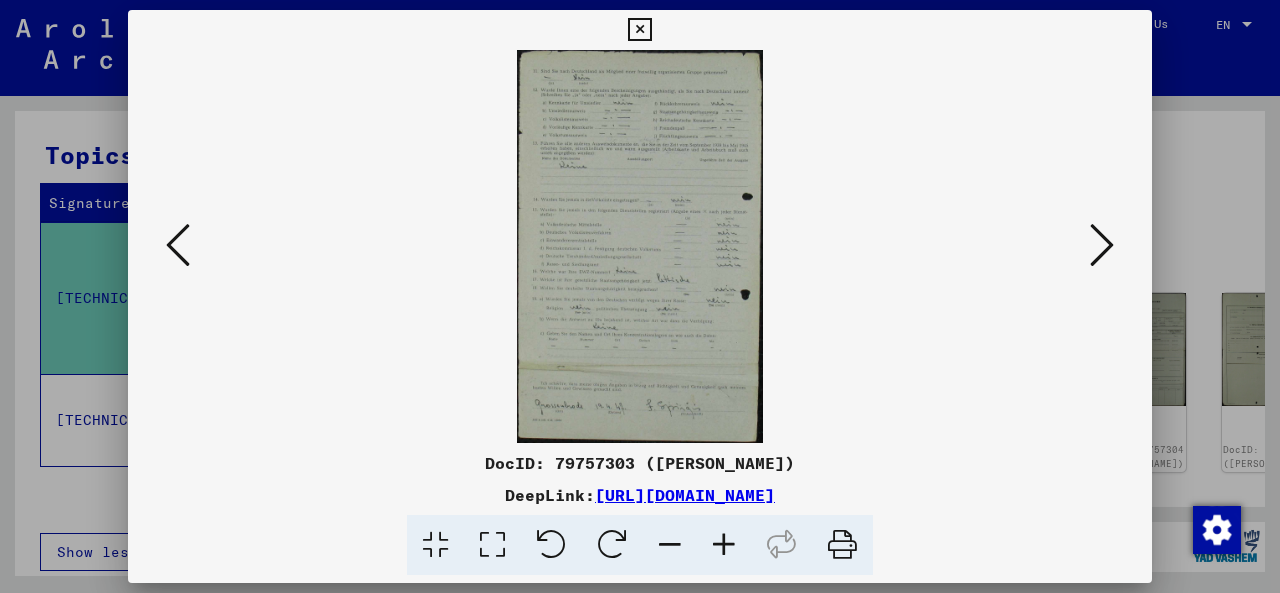 click at bounding box center [1102, 245] 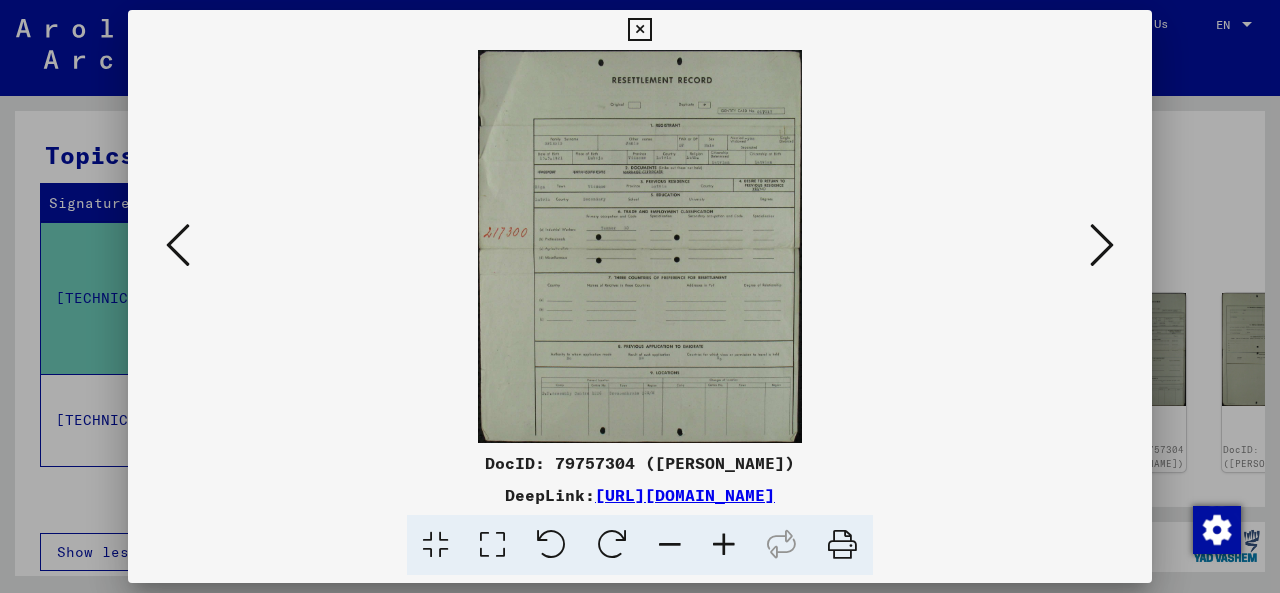 click on "DocID: 79757304 ([PERSON_NAME])  DeepLink:  [URL][DOMAIN_NAME]" at bounding box center [640, 513] 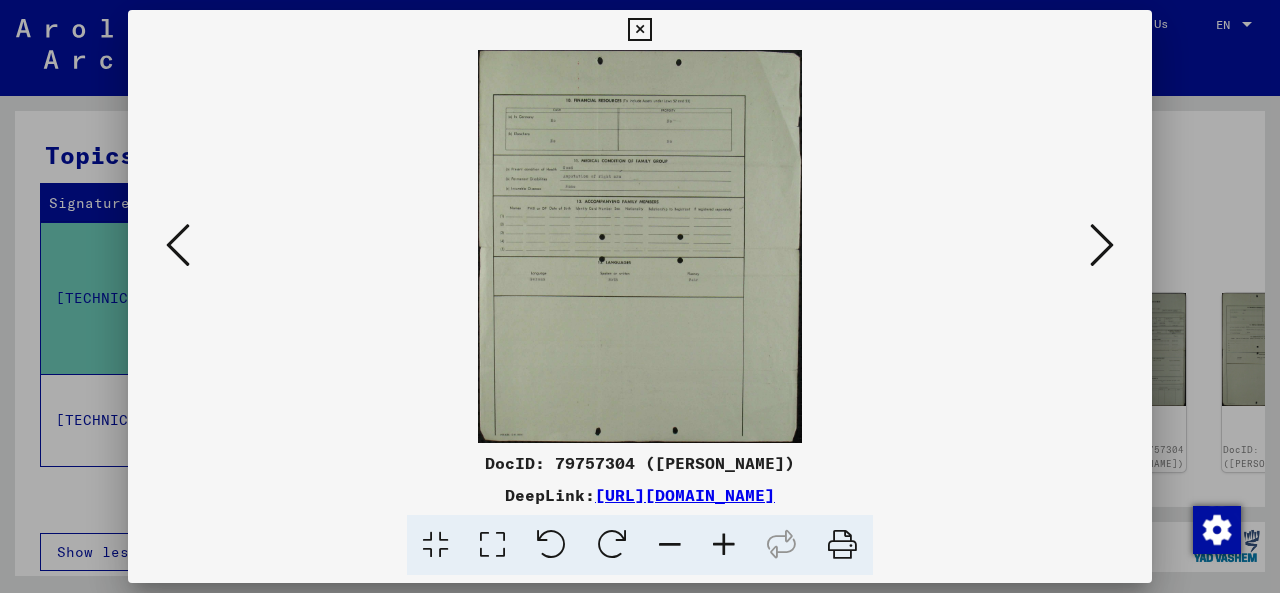 click at bounding box center (1102, 245) 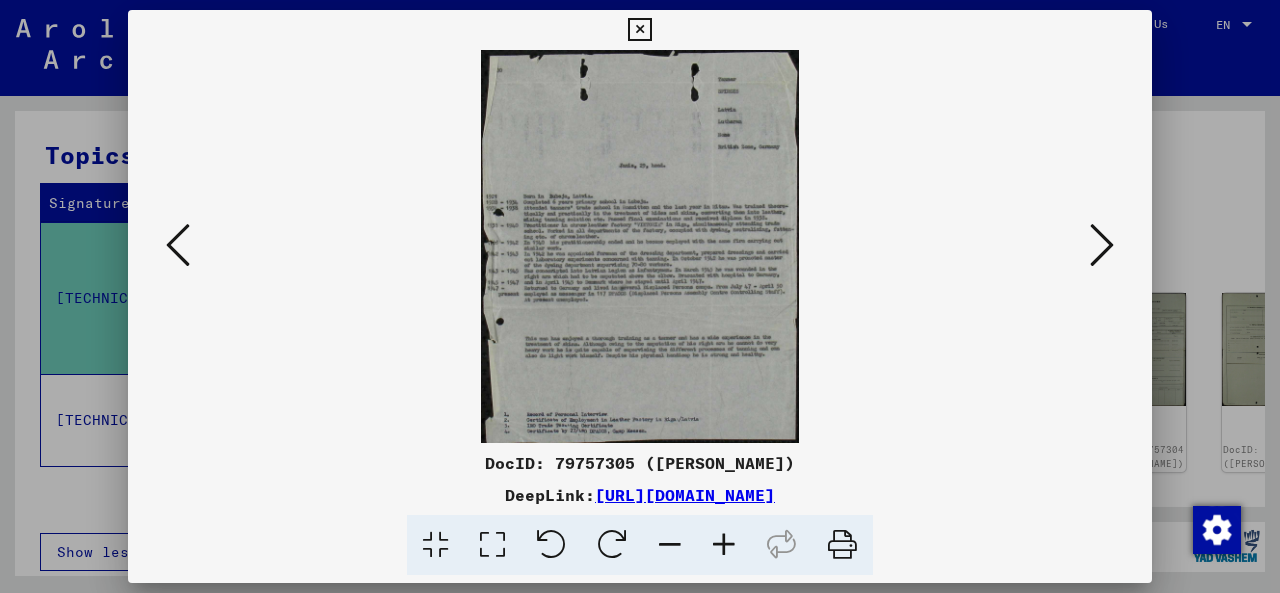 click on "DeepLink:  [URL][DOMAIN_NAME]" at bounding box center (640, 495) 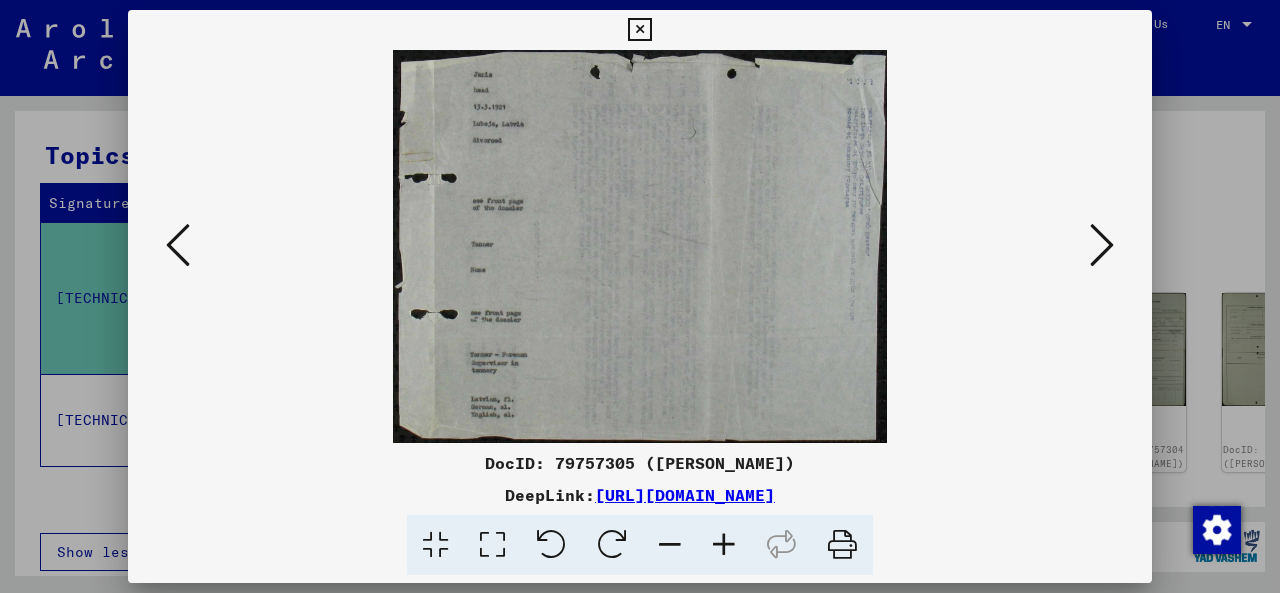 click at bounding box center [1102, 246] 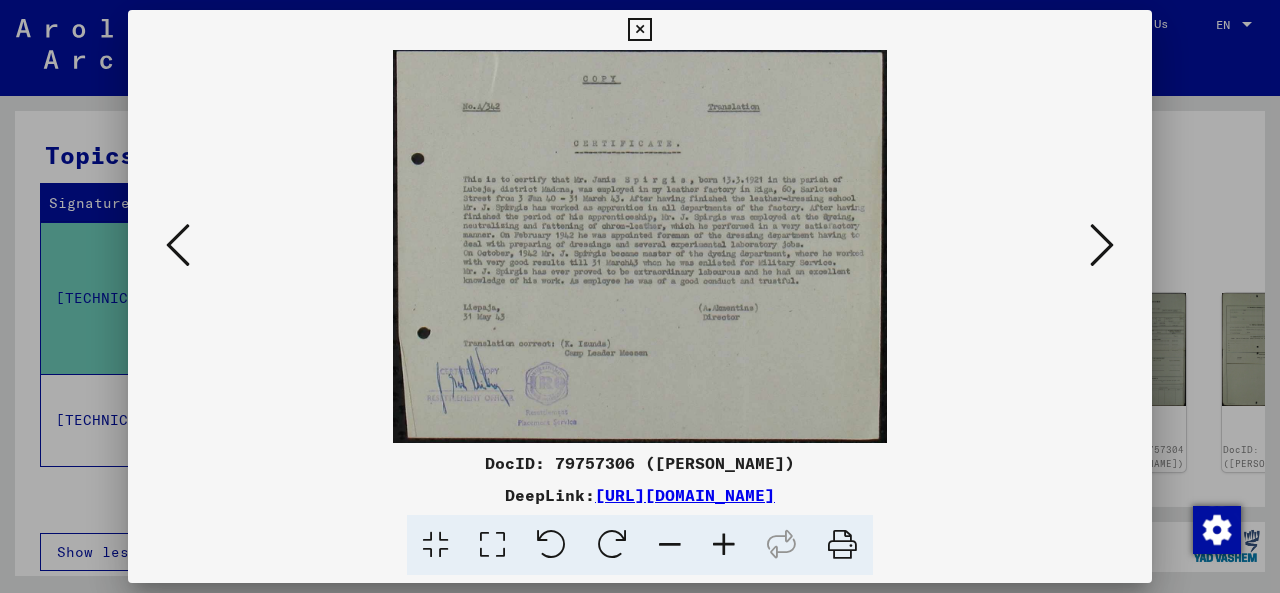 drag, startPoint x: 1100, startPoint y: 499, endPoint x: 1104, endPoint y: 489, distance: 10.770329 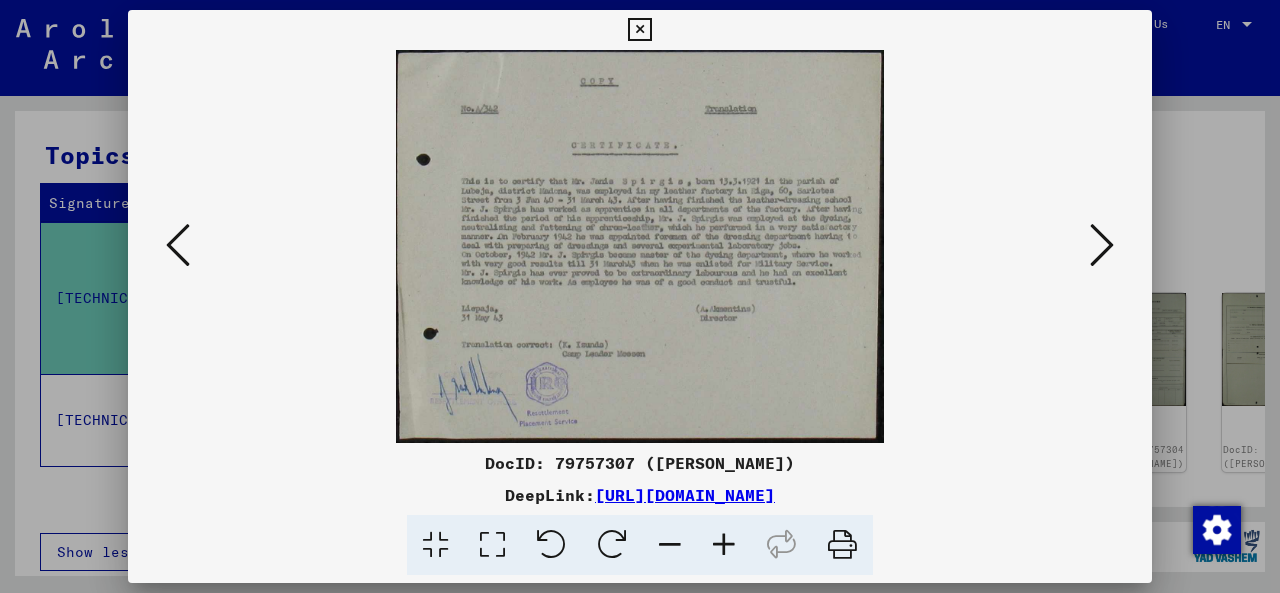 click at bounding box center [178, 245] 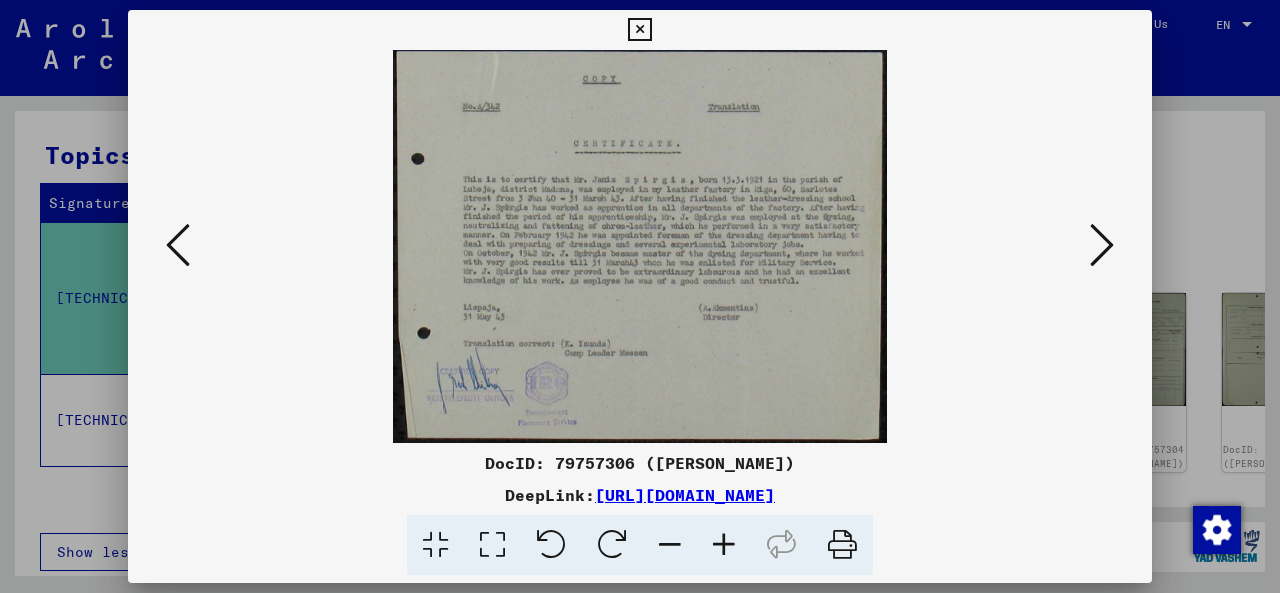click at bounding box center (1102, 245) 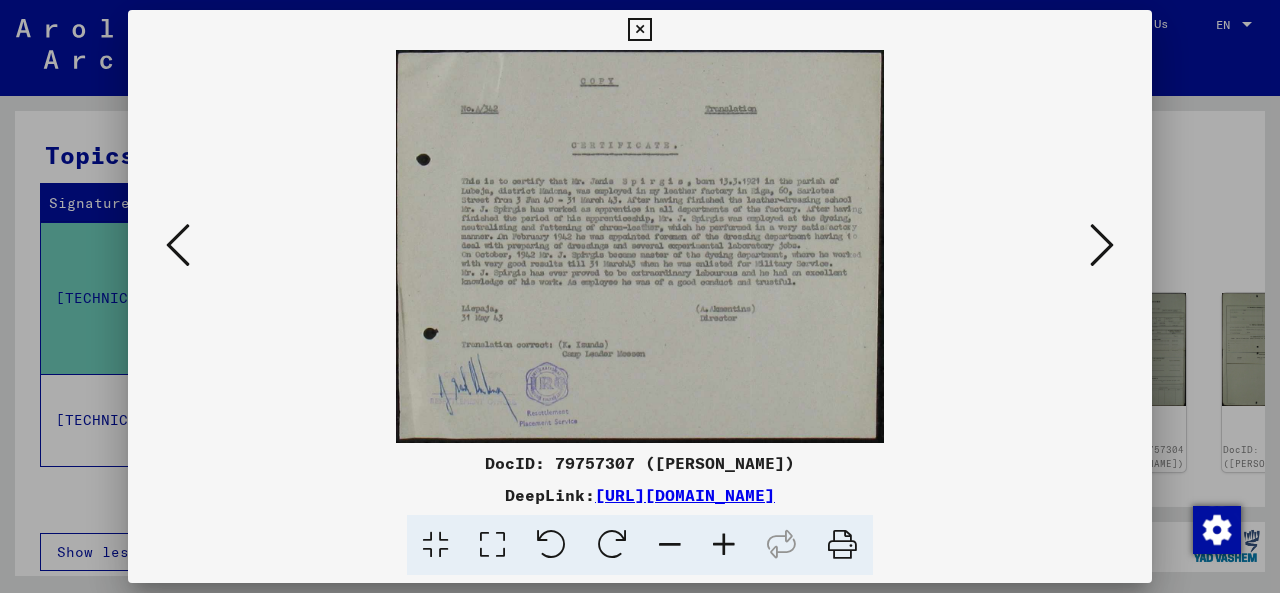 click at bounding box center [1102, 245] 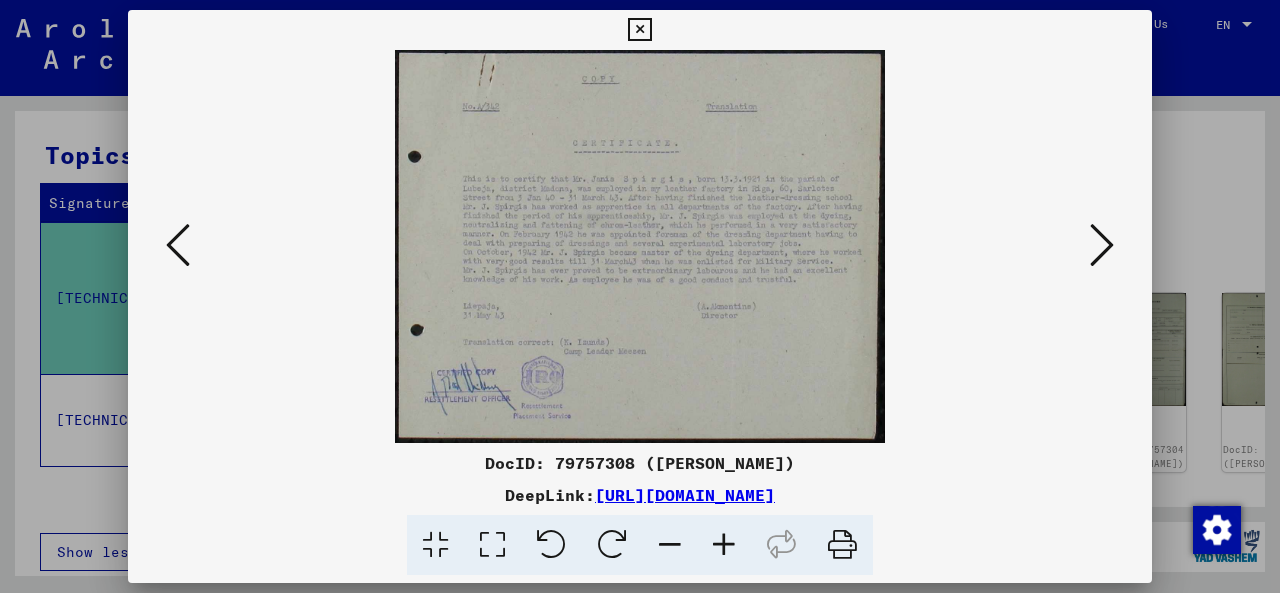 click on "DocID: 79757308 ([PERSON_NAME])  DeepLink:  [URL][DOMAIN_NAME]" at bounding box center (640, 513) 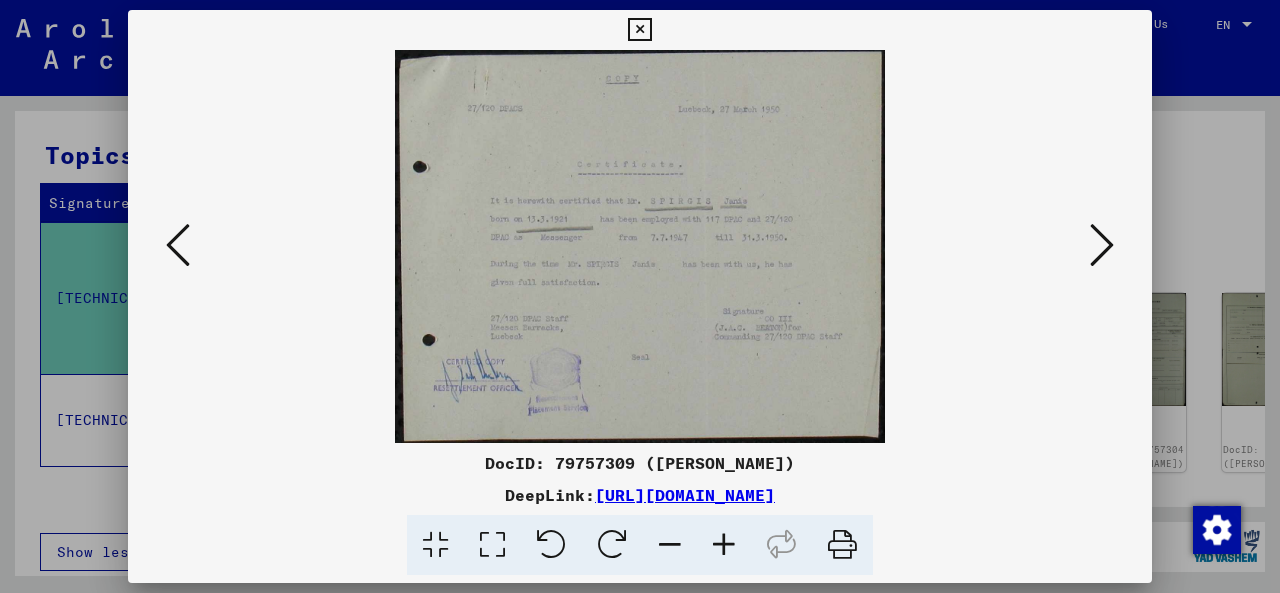 click at bounding box center [1102, 245] 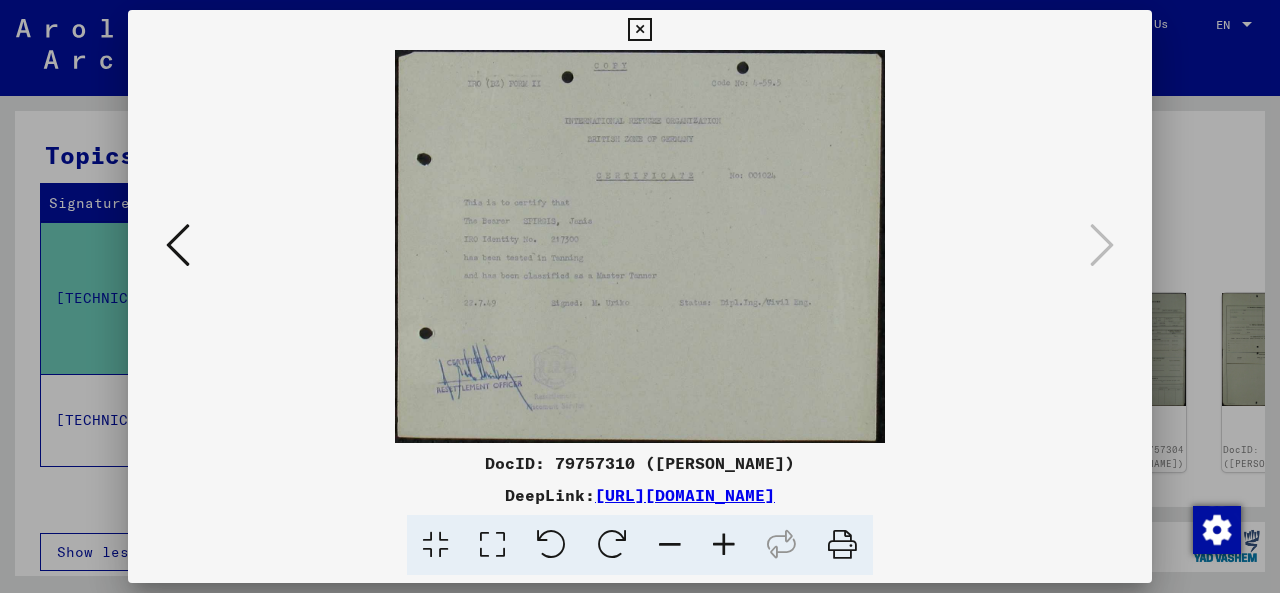 click on "DeepLink:  [URL][DOMAIN_NAME]" at bounding box center [640, 495] 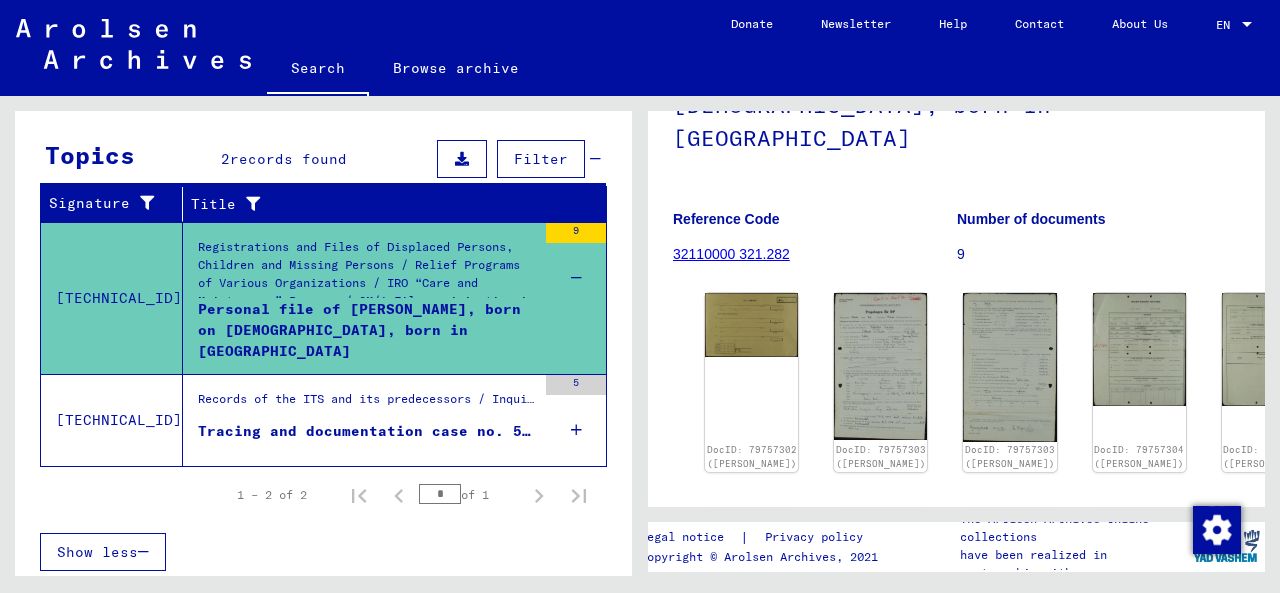 click at bounding box center [548, 300] 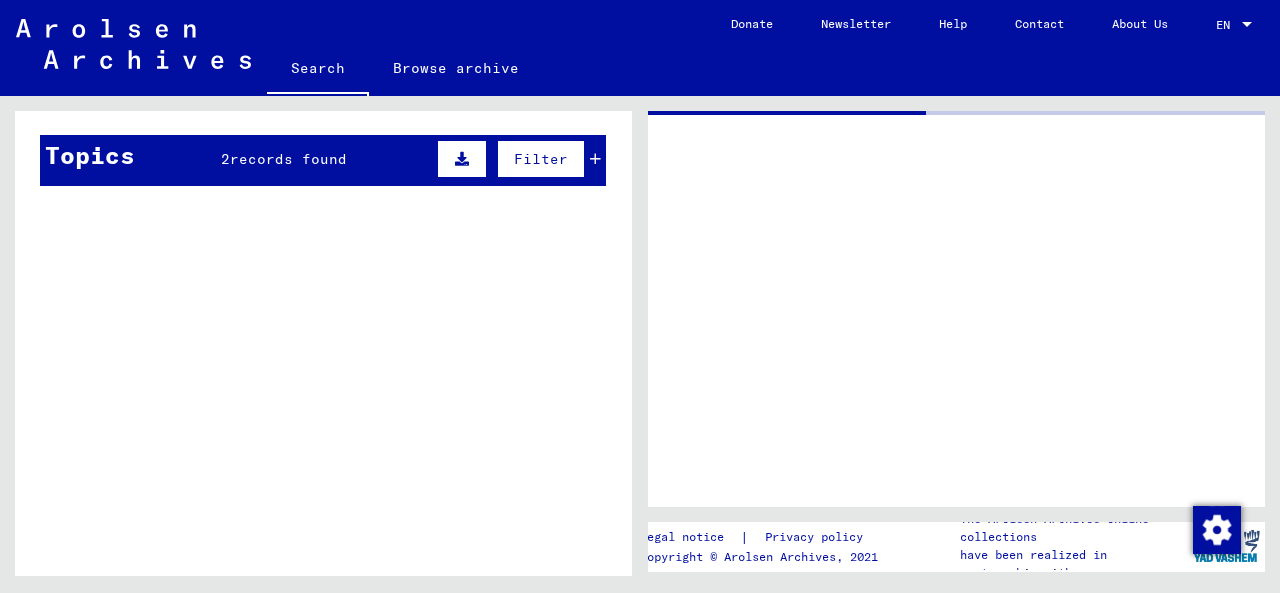 scroll, scrollTop: 0, scrollLeft: 0, axis: both 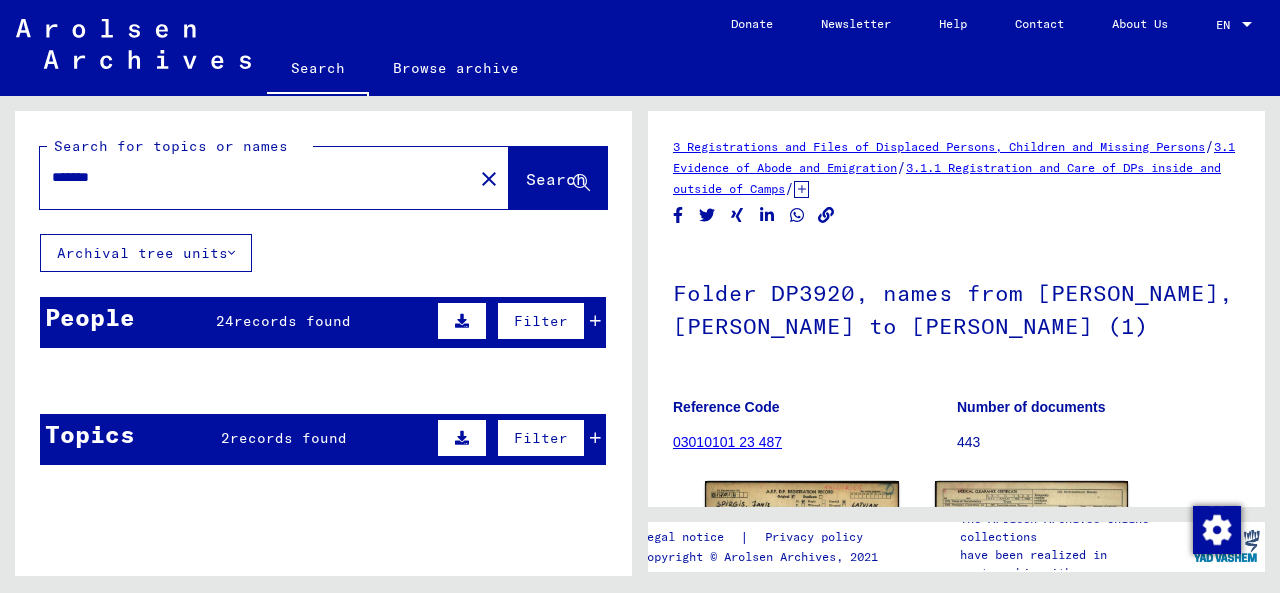 click at bounding box center [595, 321] 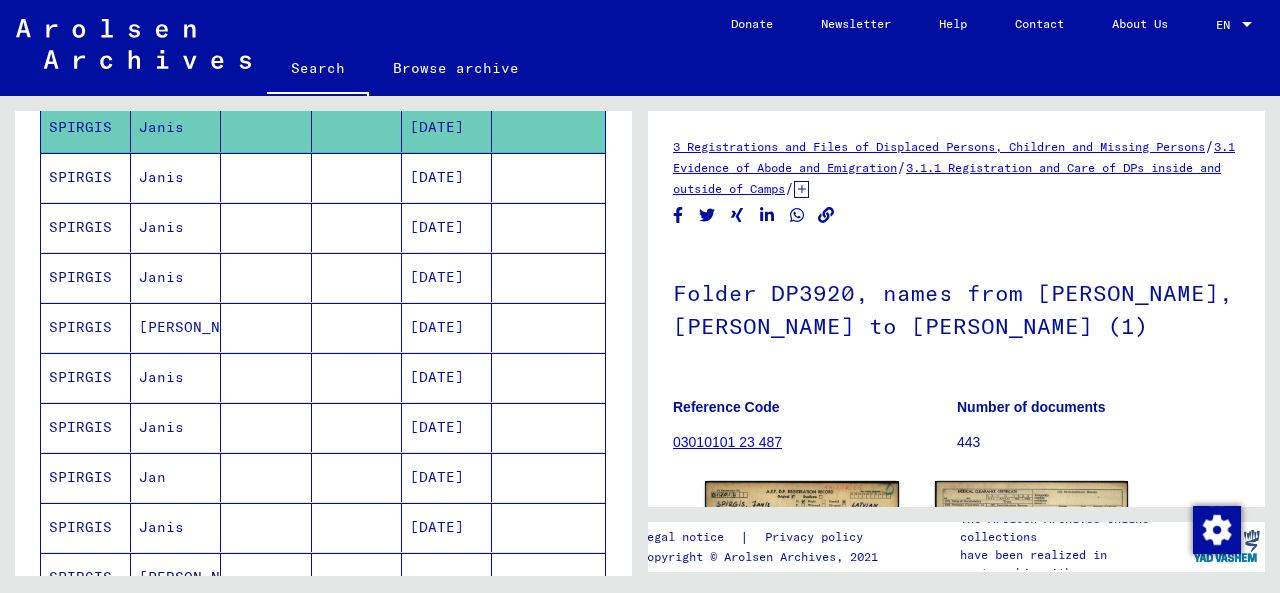scroll, scrollTop: 436, scrollLeft: 0, axis: vertical 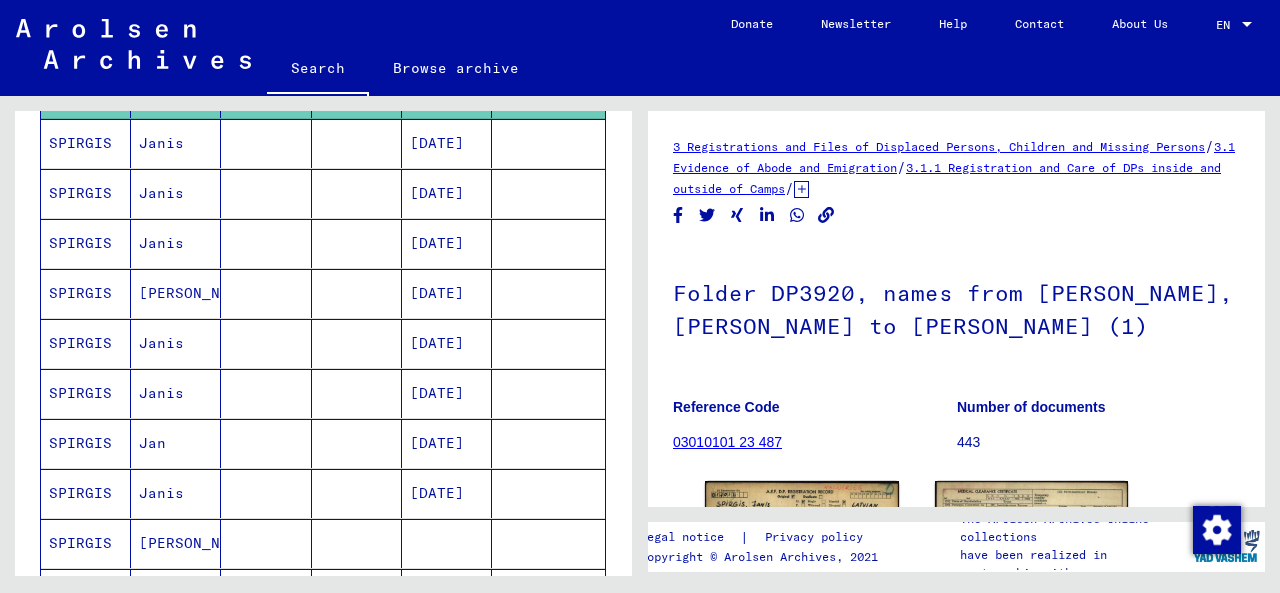 click on "SPIRGIS" at bounding box center [86, 443] 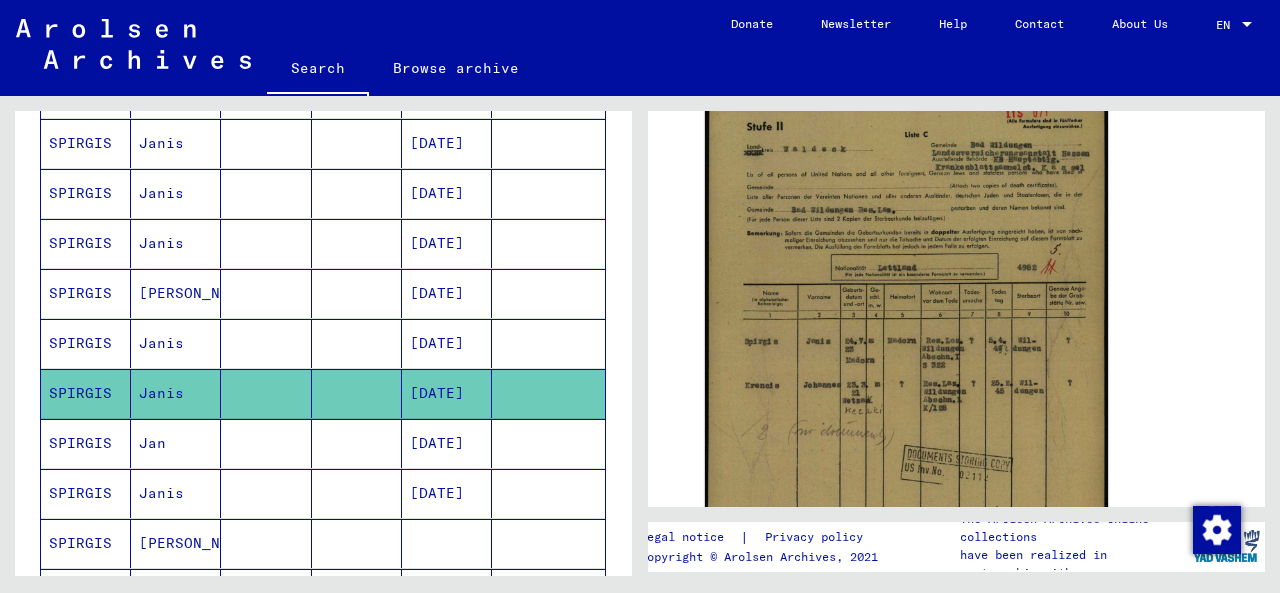 scroll, scrollTop: 404, scrollLeft: 0, axis: vertical 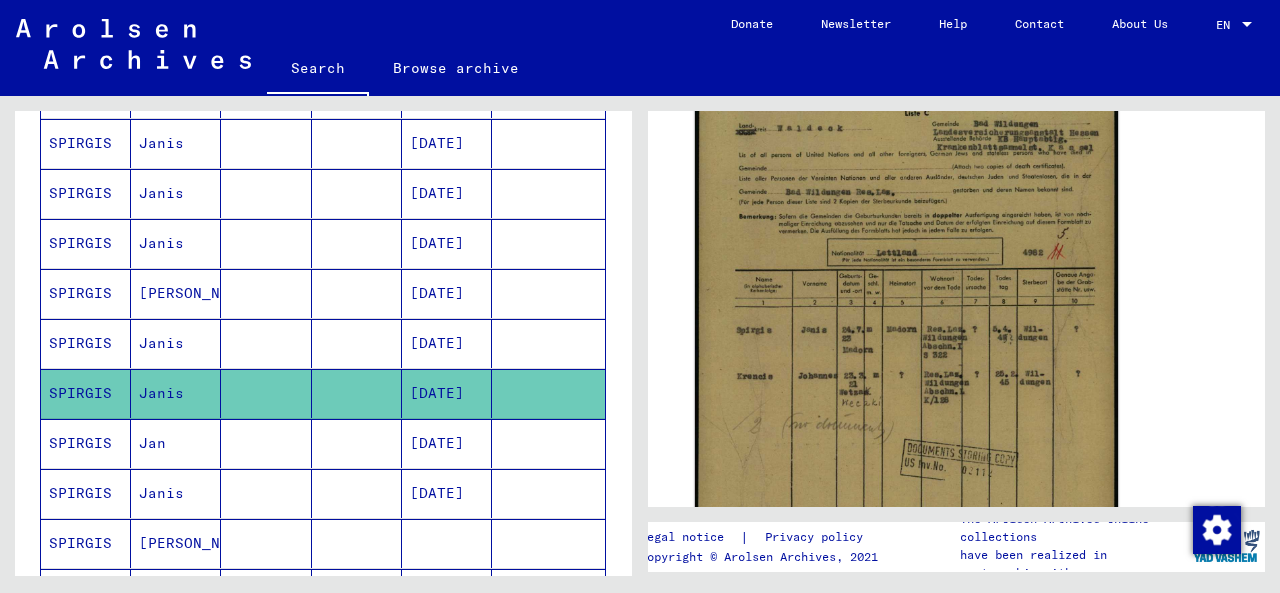 click 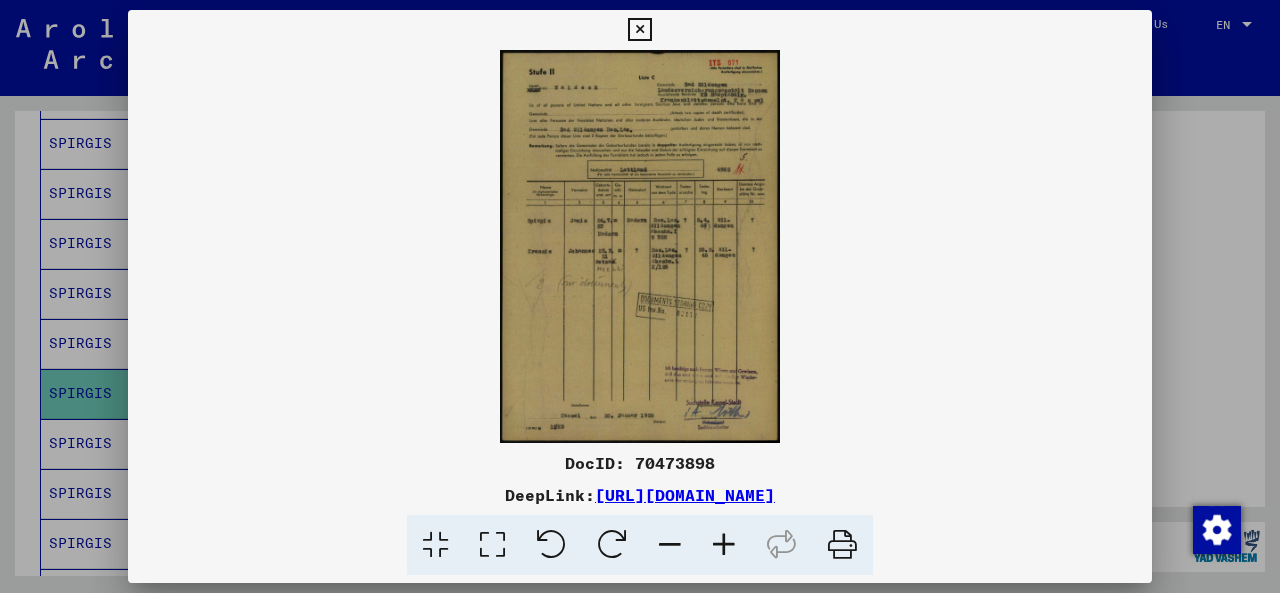 click at bounding box center (724, 545) 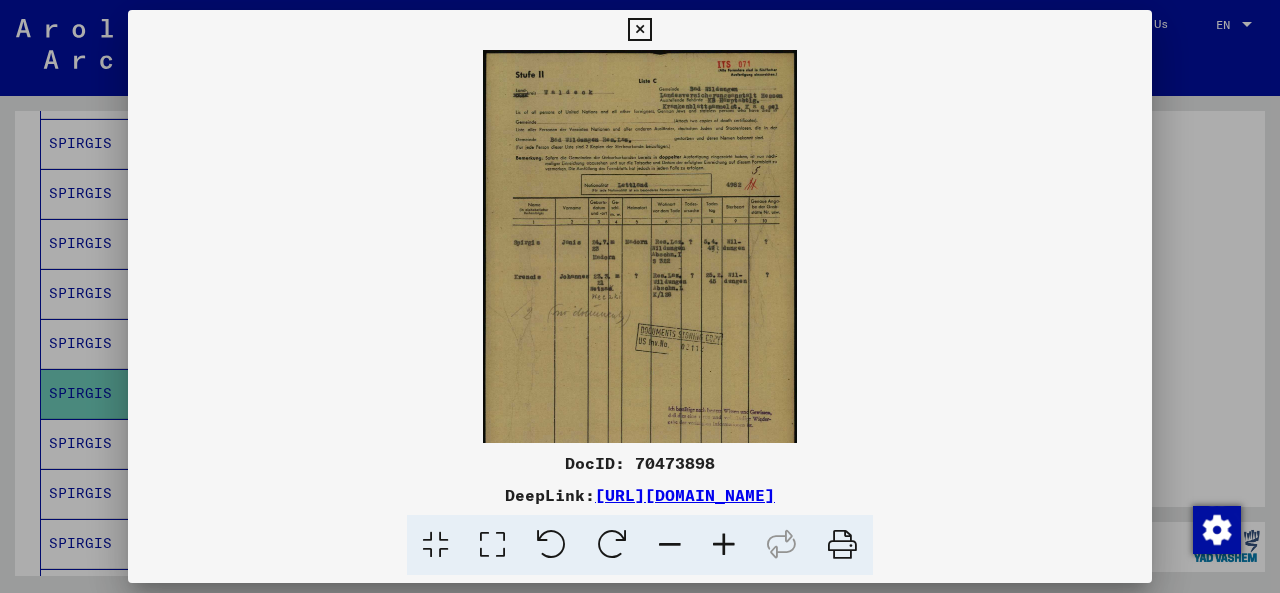 click at bounding box center [724, 545] 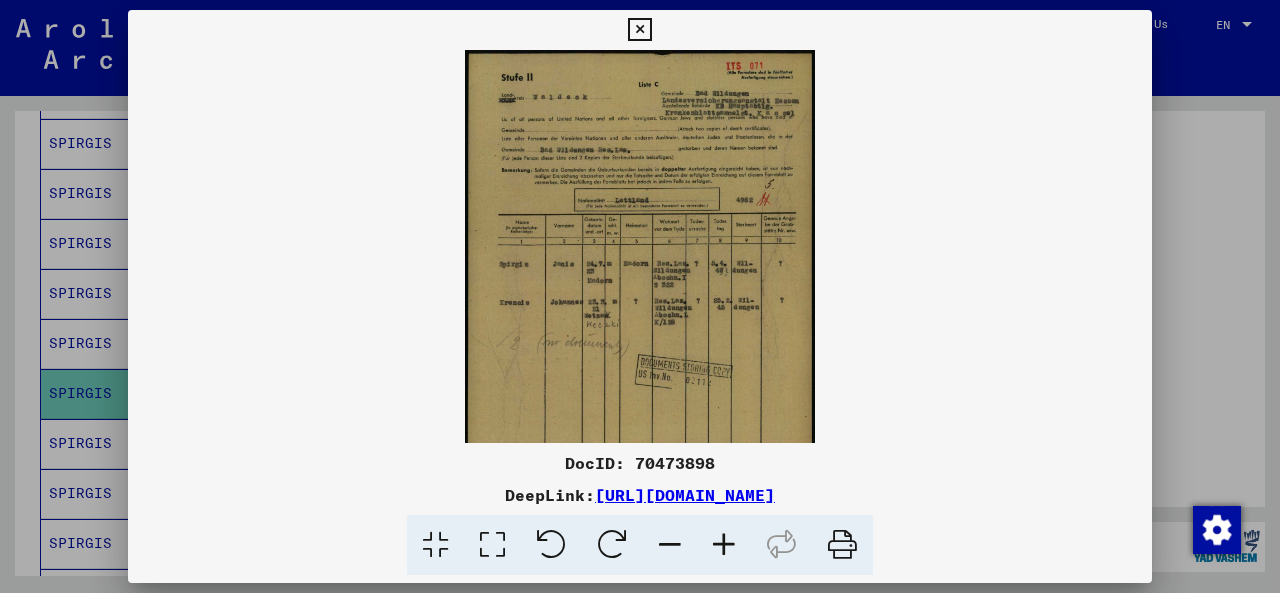 click at bounding box center [724, 545] 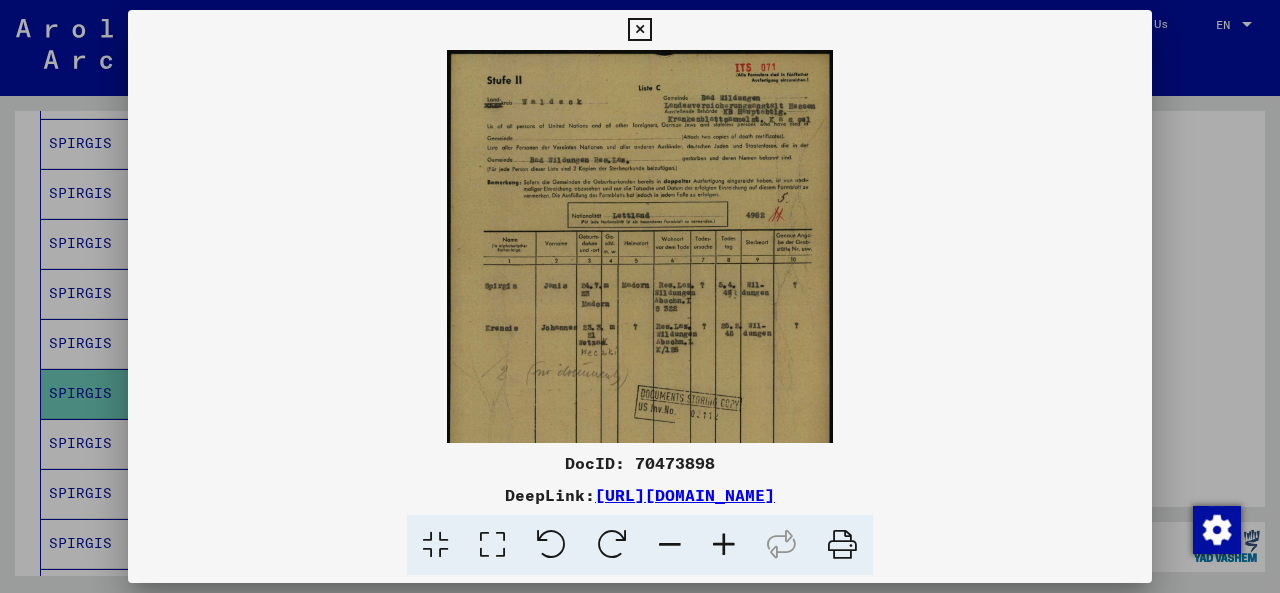 click at bounding box center [724, 545] 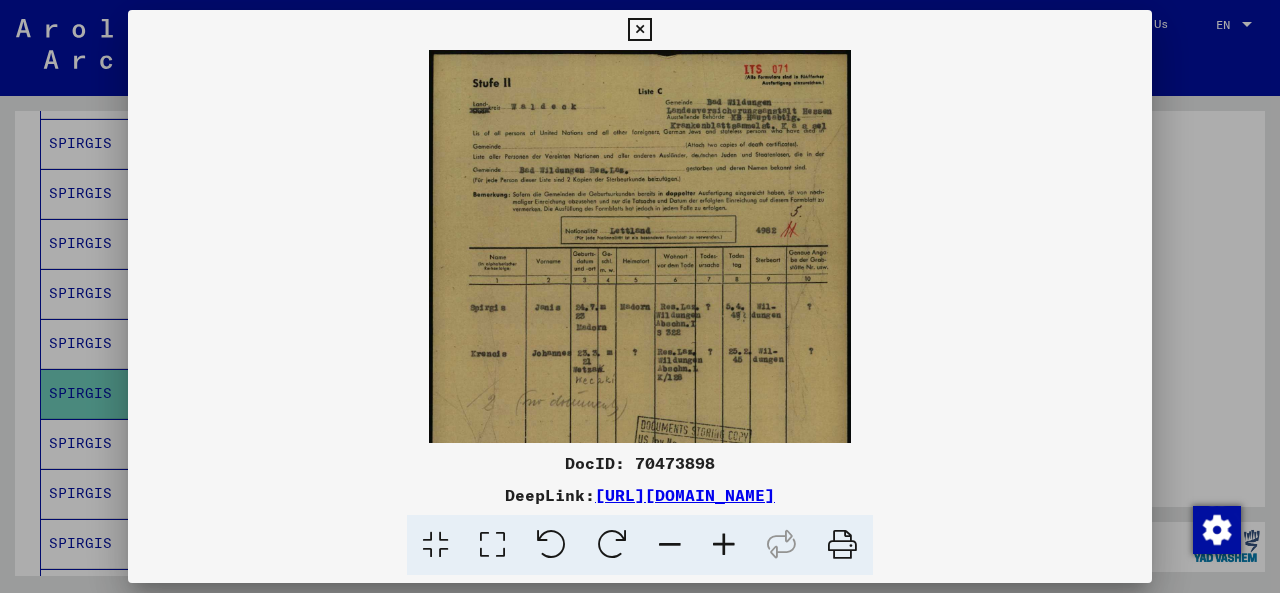 click at bounding box center [724, 545] 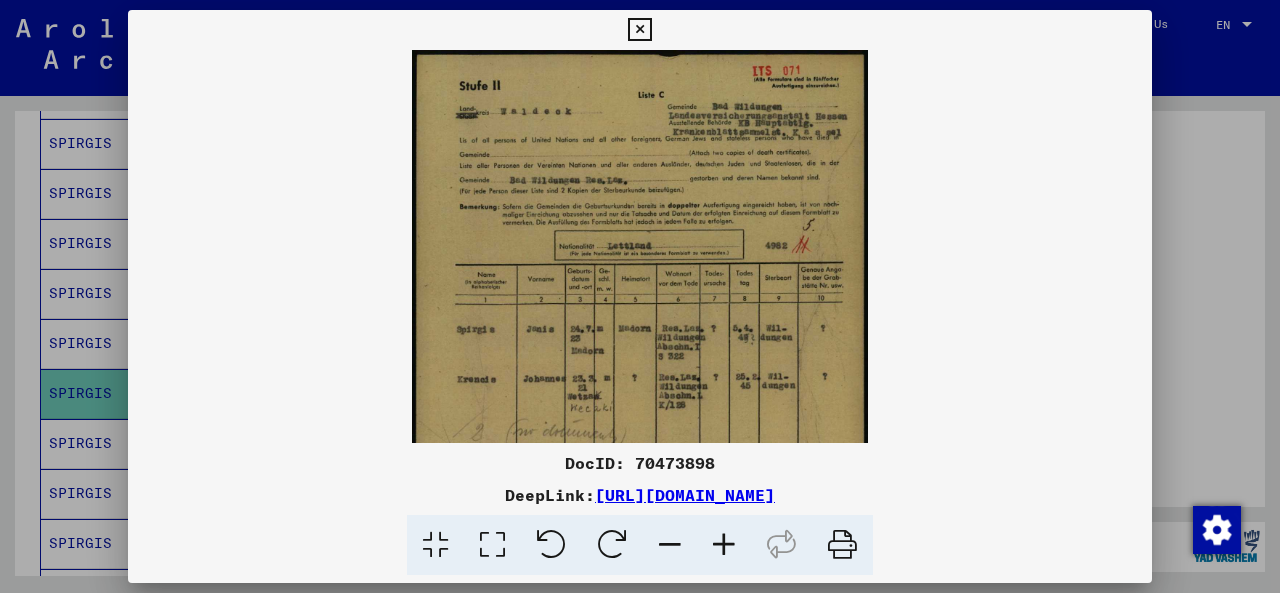 click on "DeepLink:  [URL][DOMAIN_NAME]" at bounding box center (640, 495) 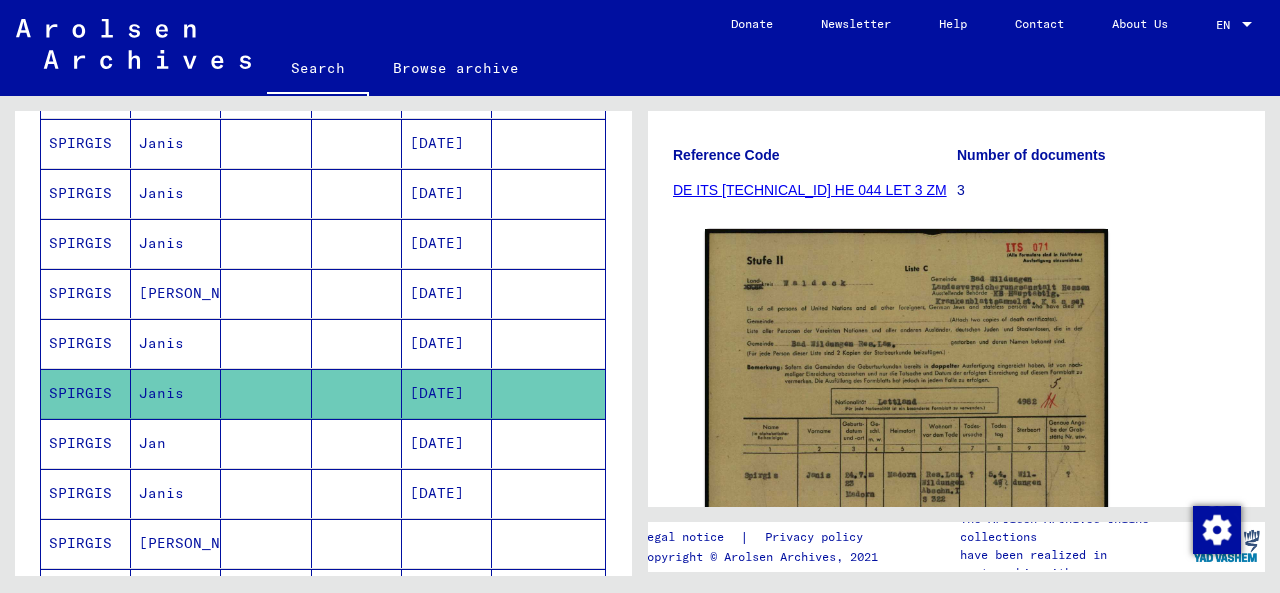 scroll, scrollTop: 271, scrollLeft: 0, axis: vertical 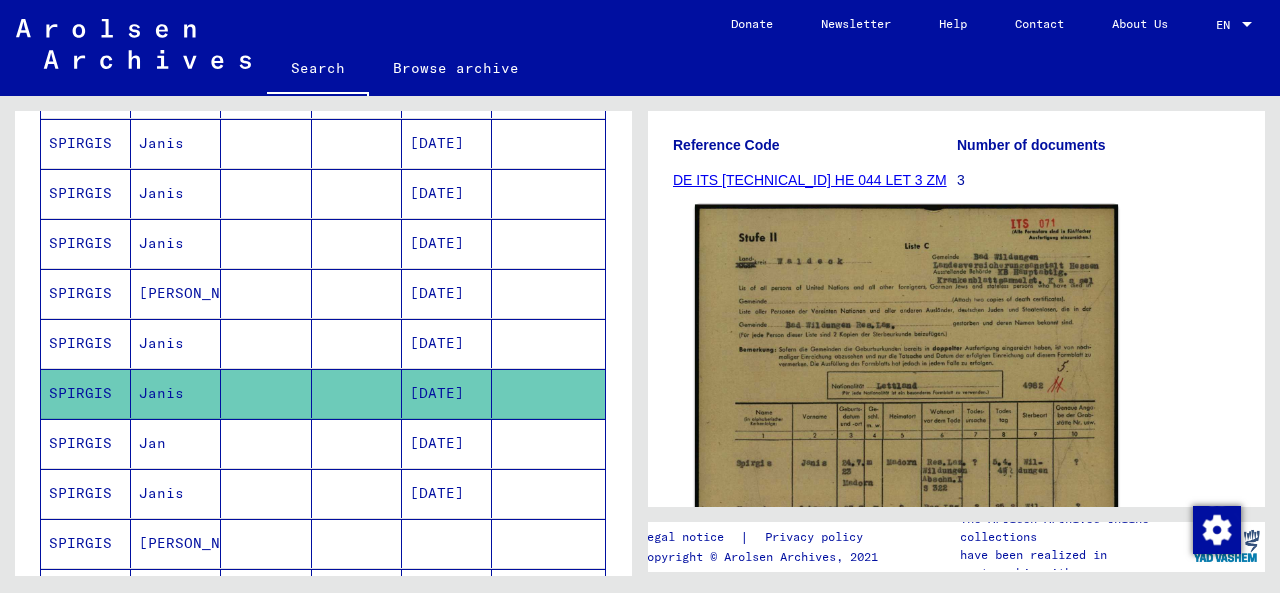 click 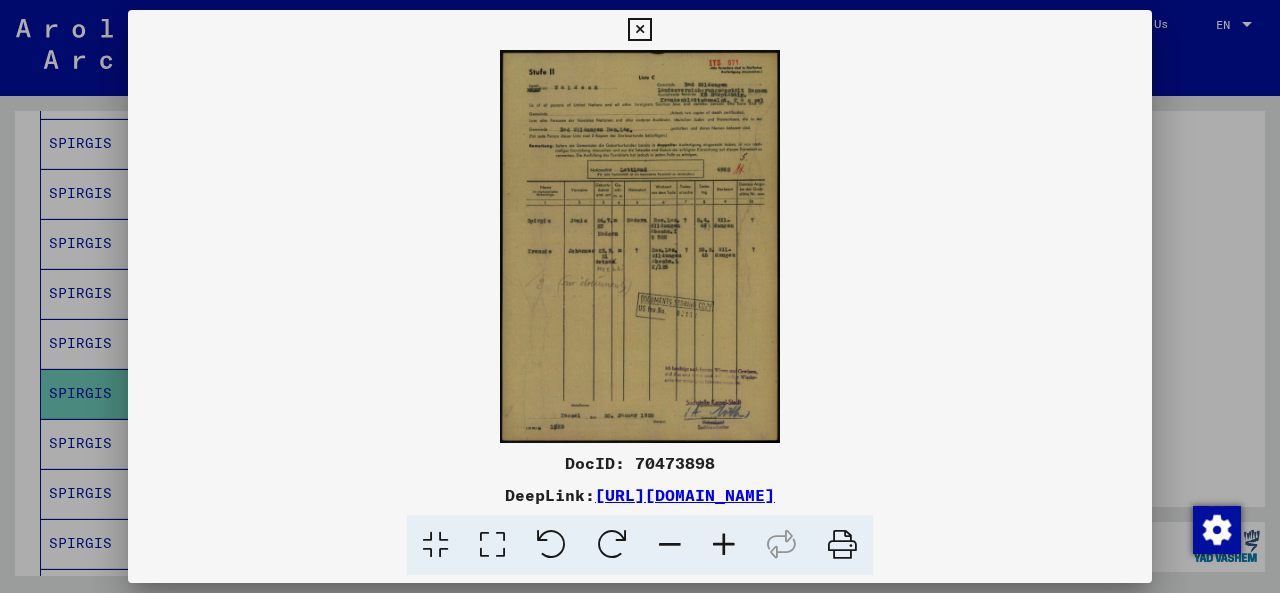 click at bounding box center (639, 30) 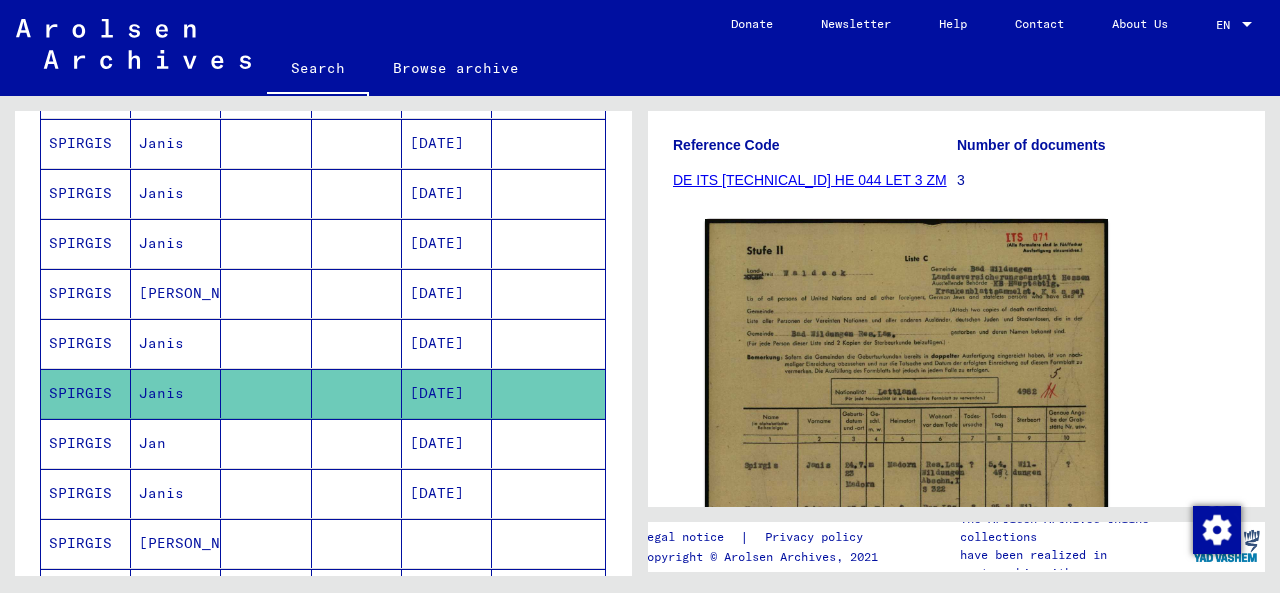 click on "SPIRGIS" at bounding box center (86, 393) 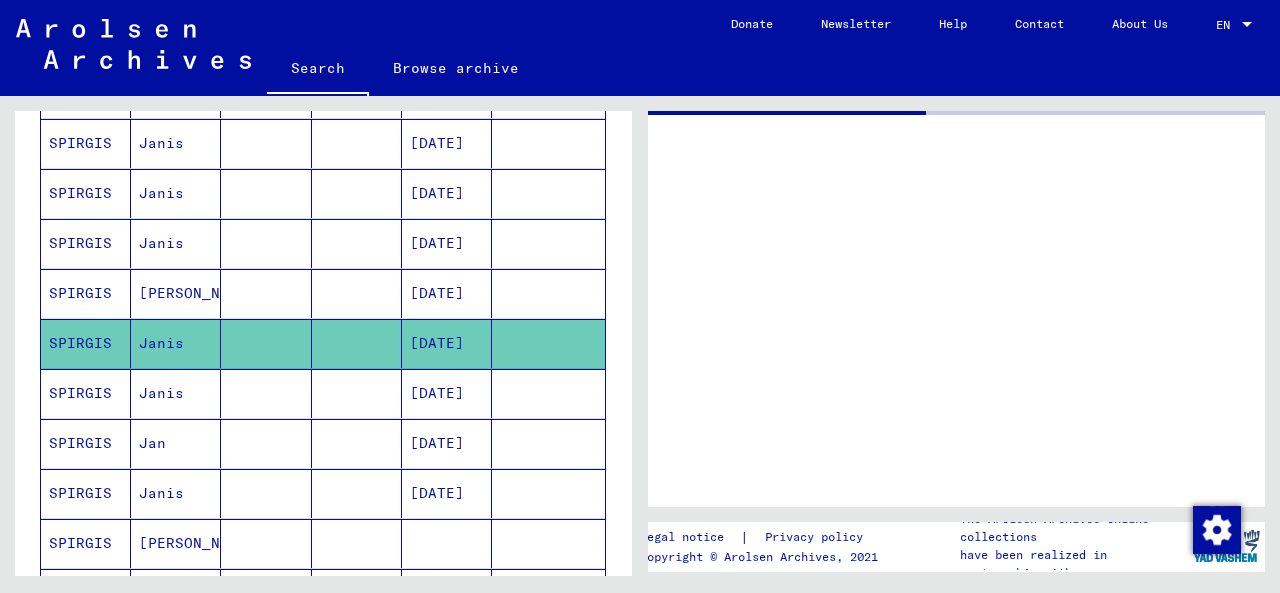 scroll, scrollTop: 0, scrollLeft: 0, axis: both 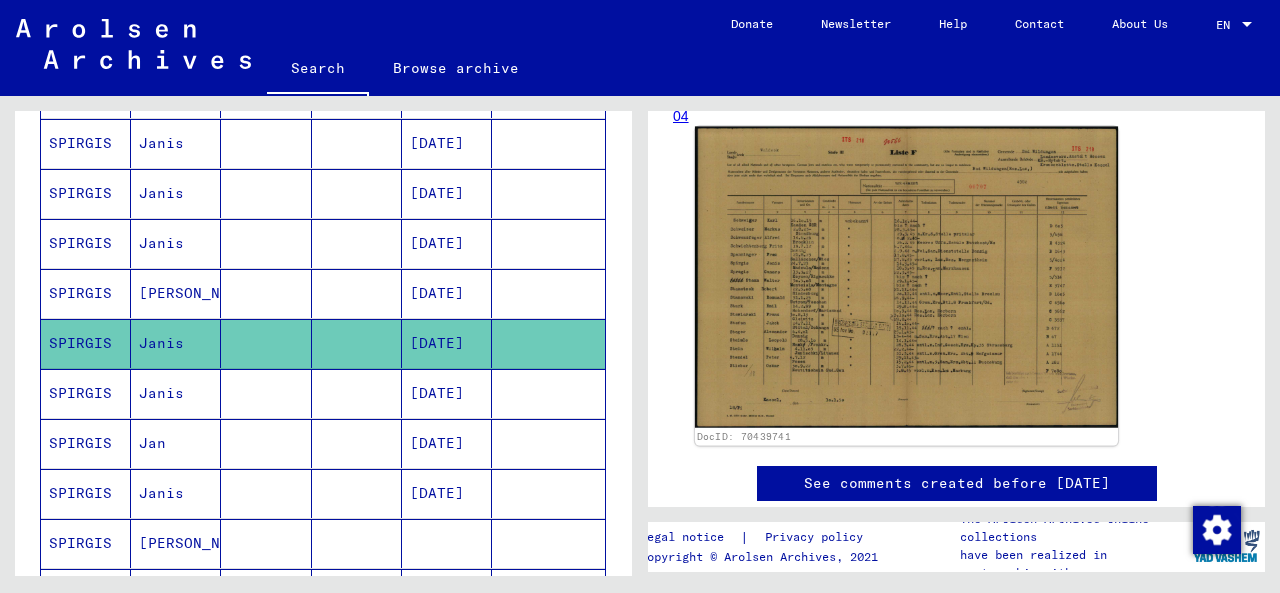click 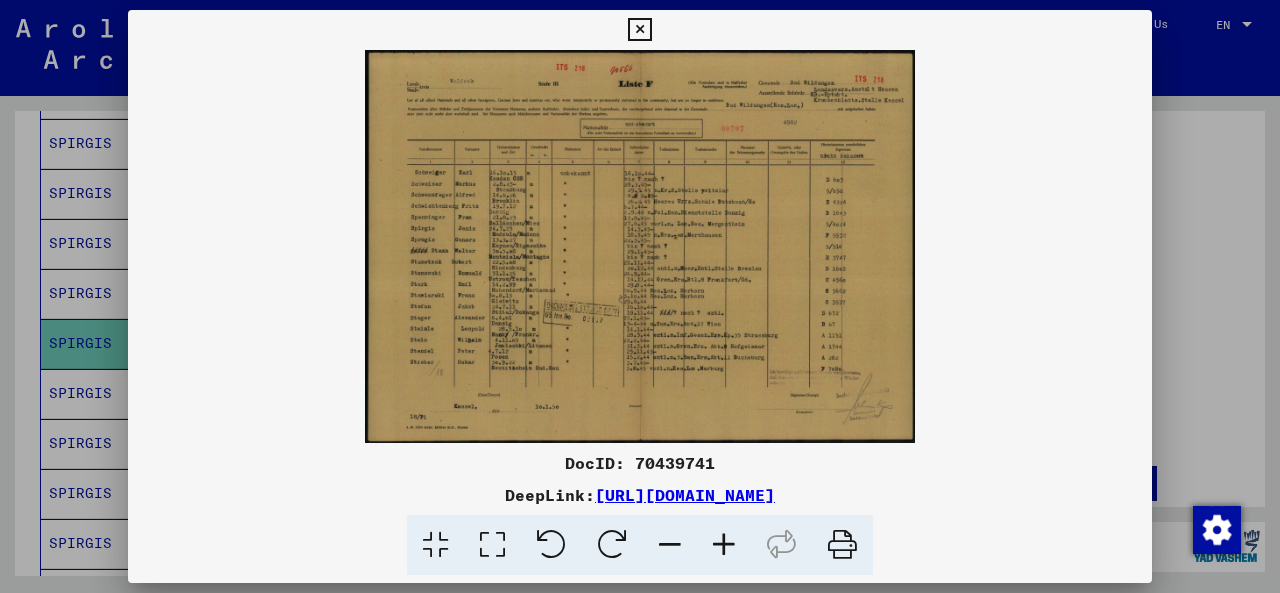 click at bounding box center [639, 30] 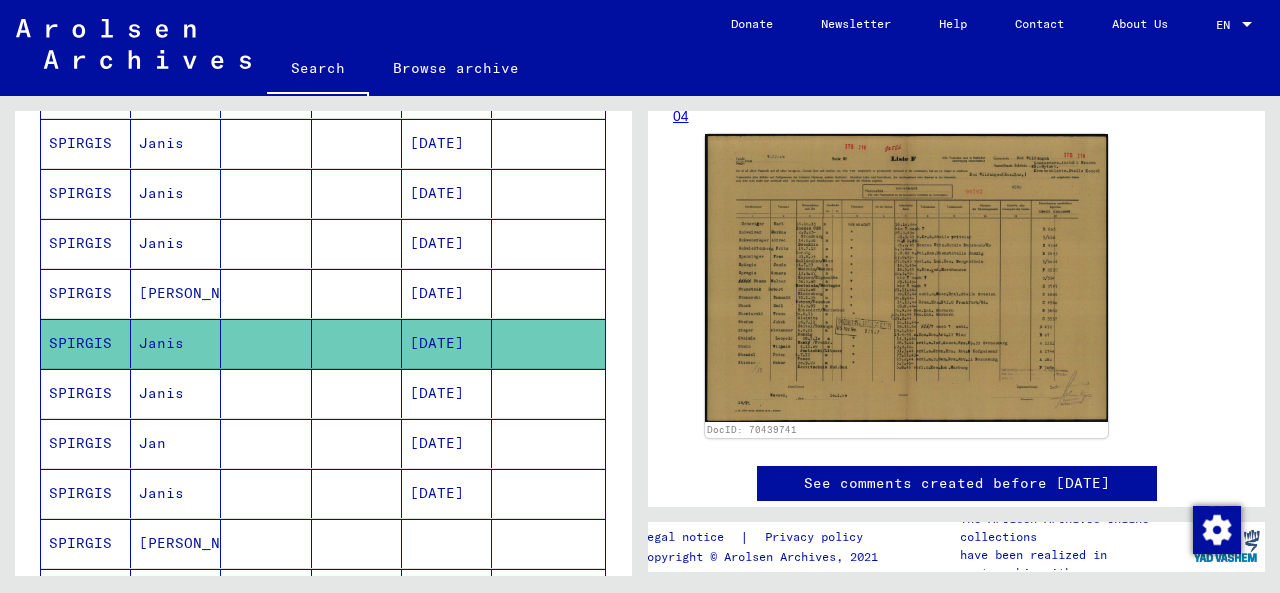 click at bounding box center (357, 543) 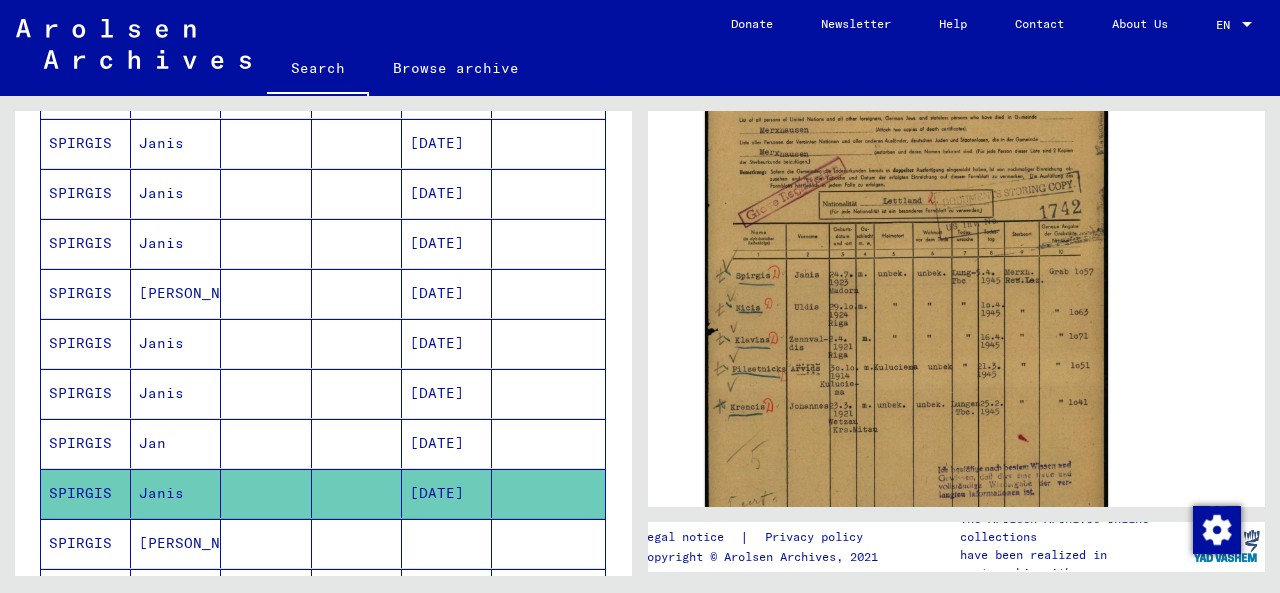 scroll, scrollTop: 483, scrollLeft: 0, axis: vertical 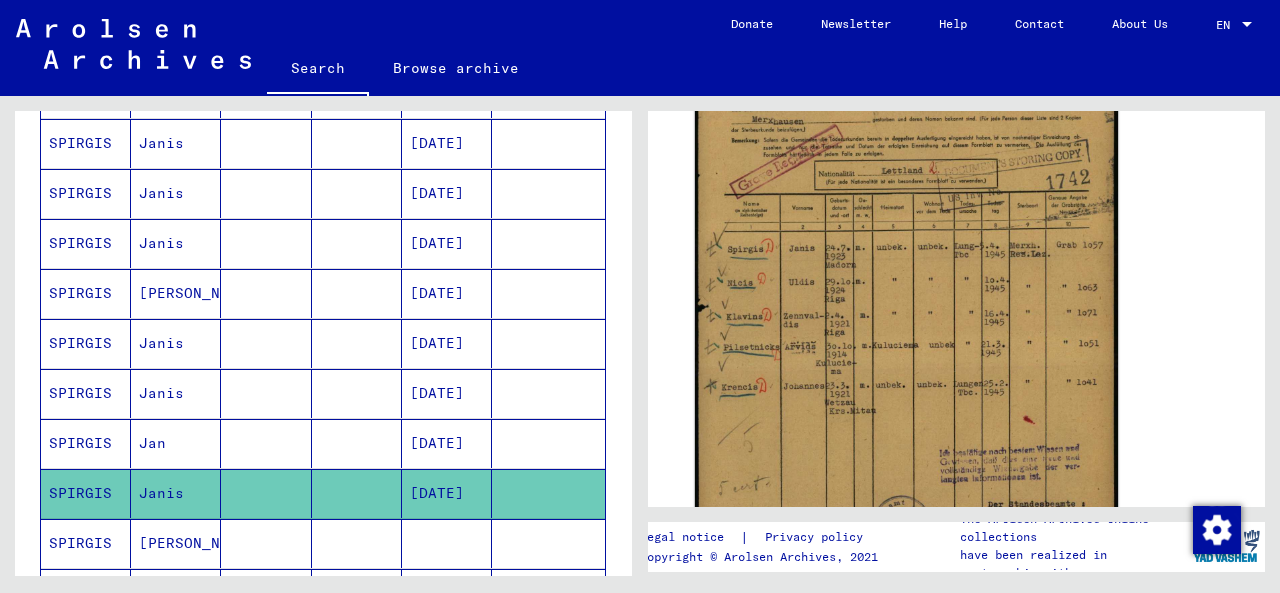 click 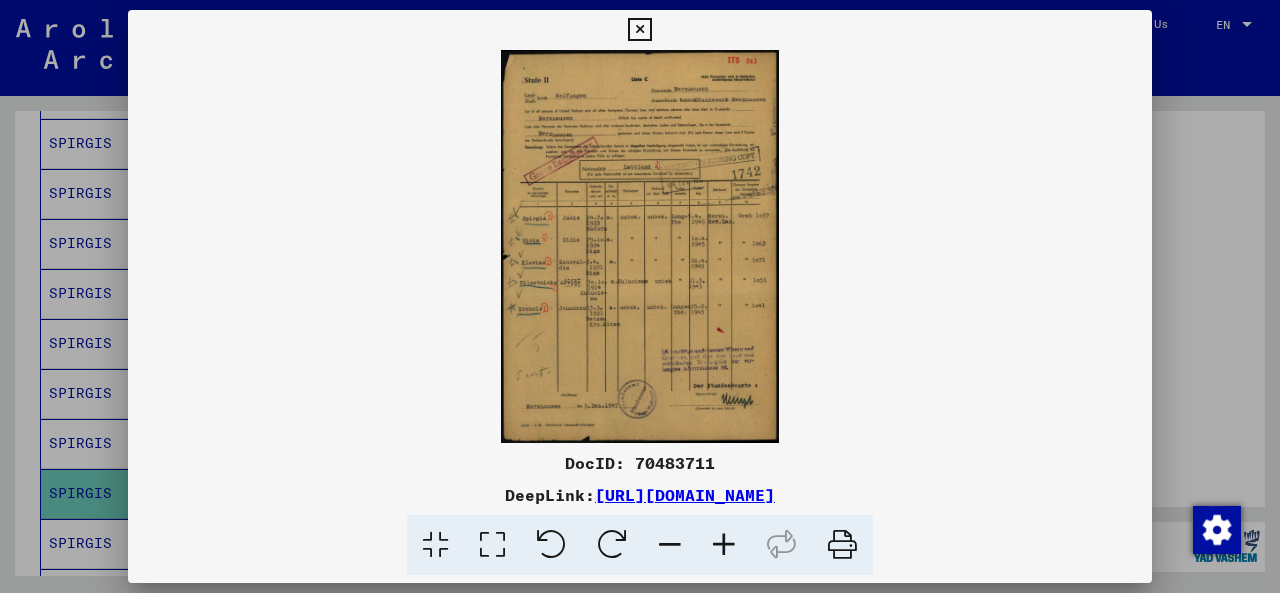 click at bounding box center [640, 246] 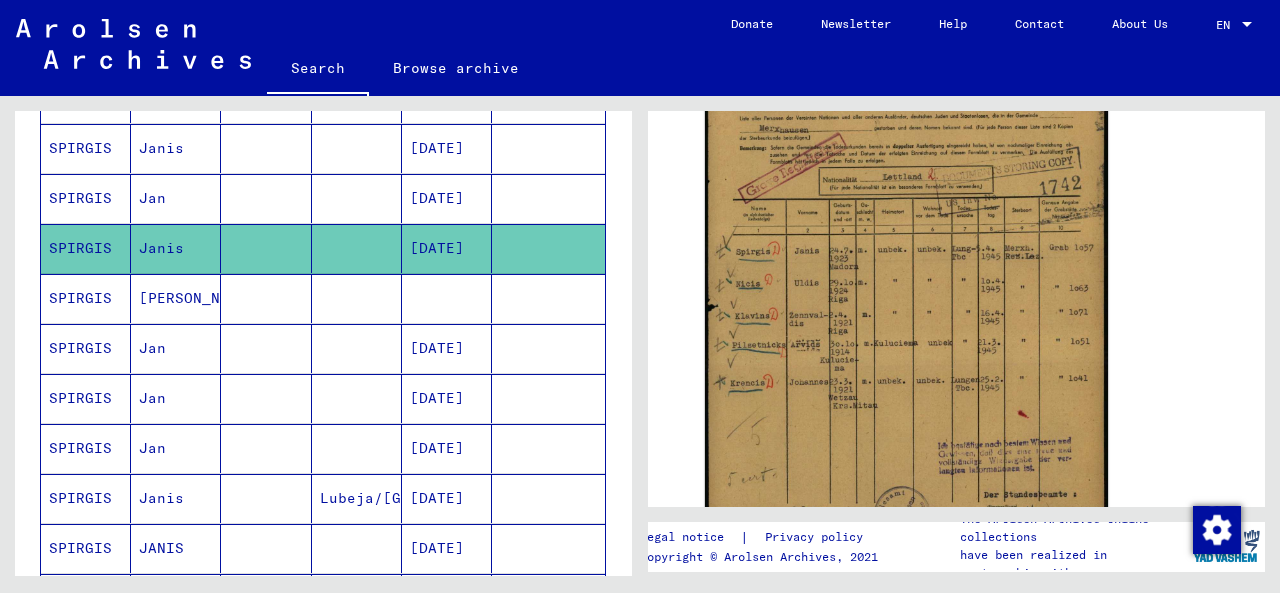 scroll, scrollTop: 684, scrollLeft: 0, axis: vertical 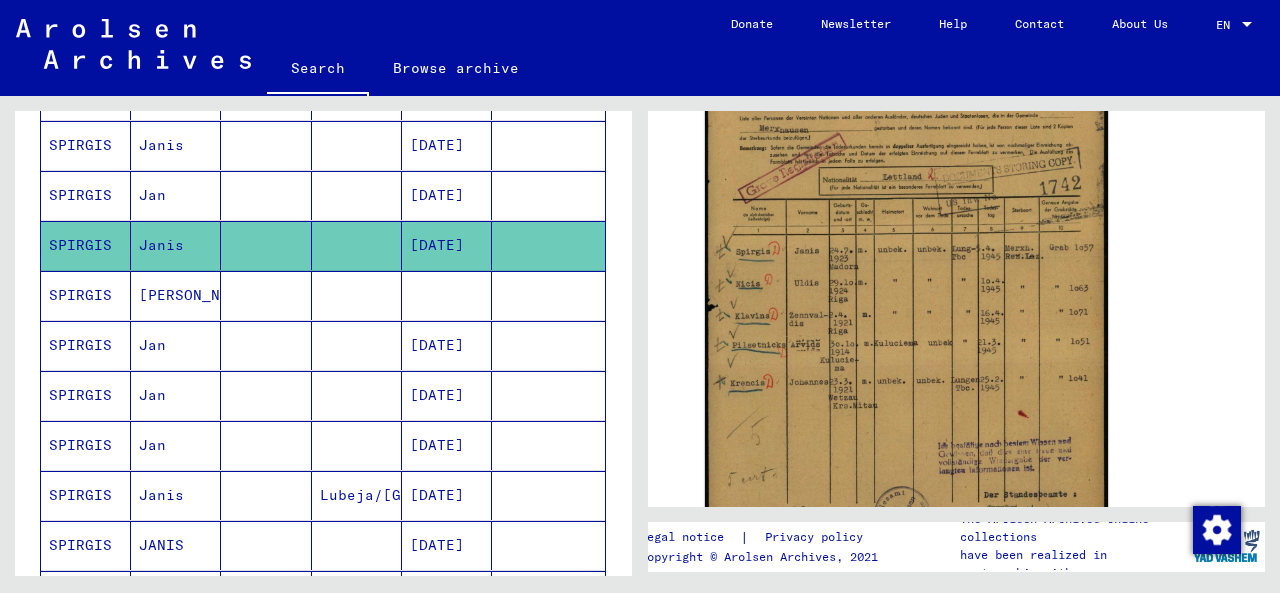 click on "SPIRGIS" at bounding box center [86, 245] 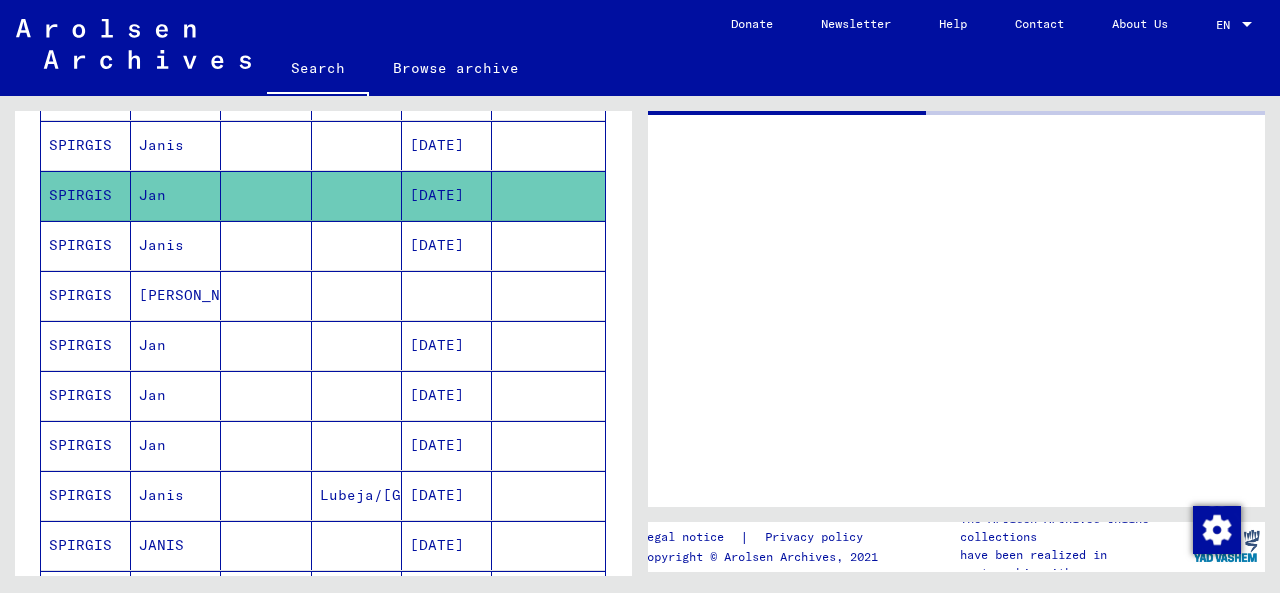 scroll, scrollTop: 0, scrollLeft: 0, axis: both 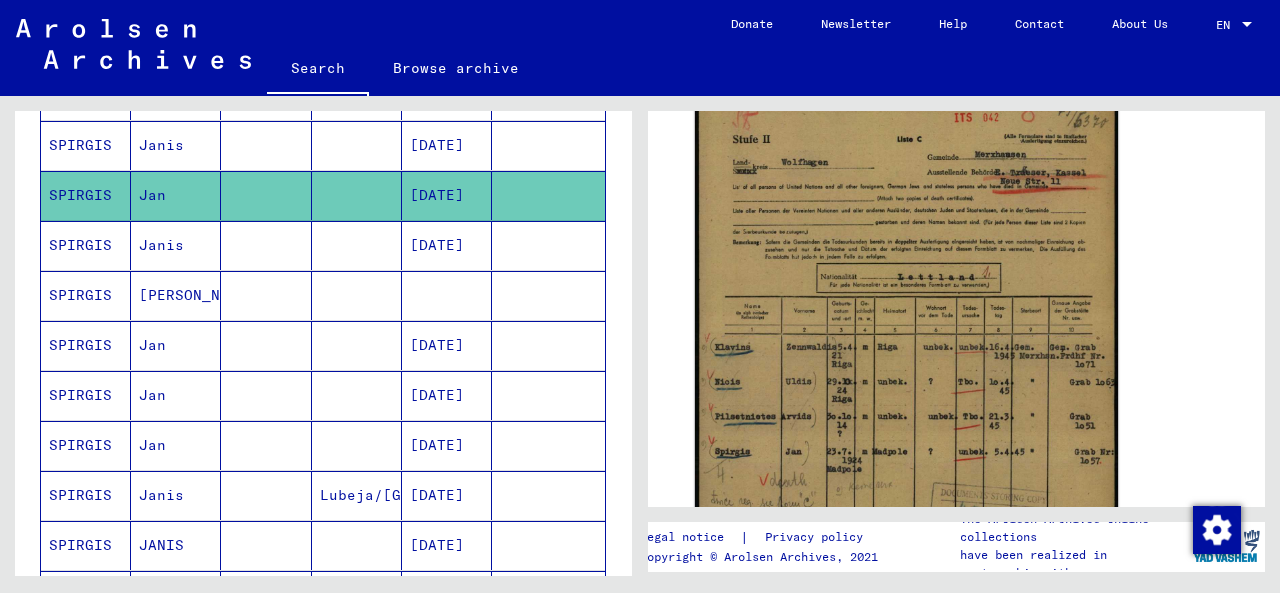 click 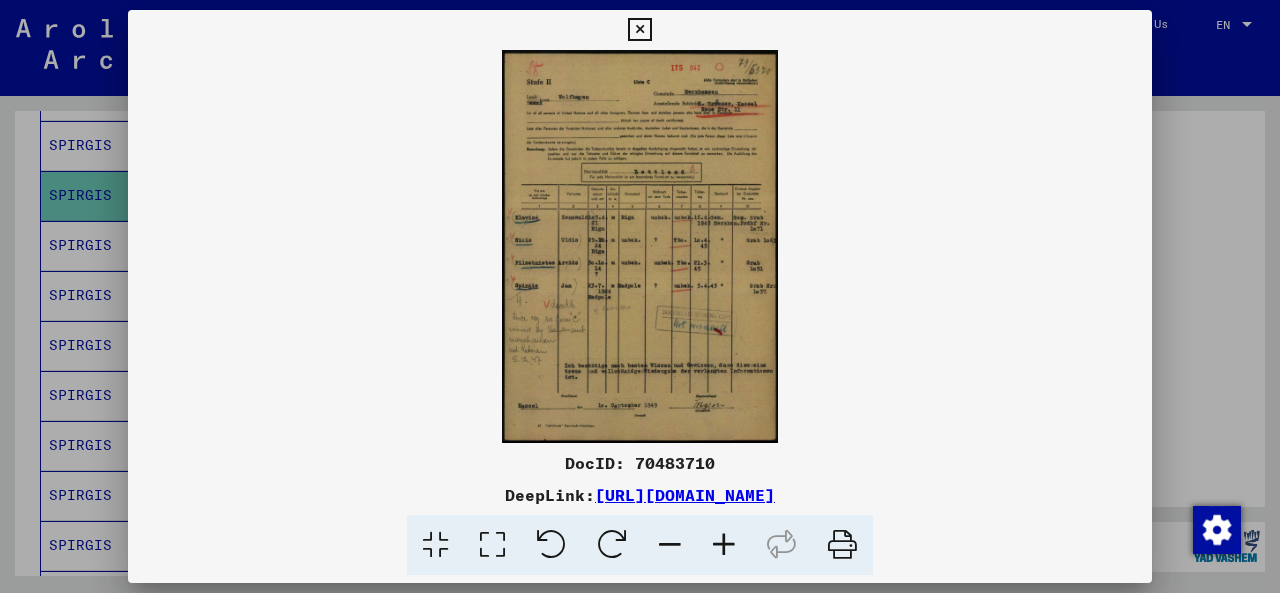 click at bounding box center [639, 30] 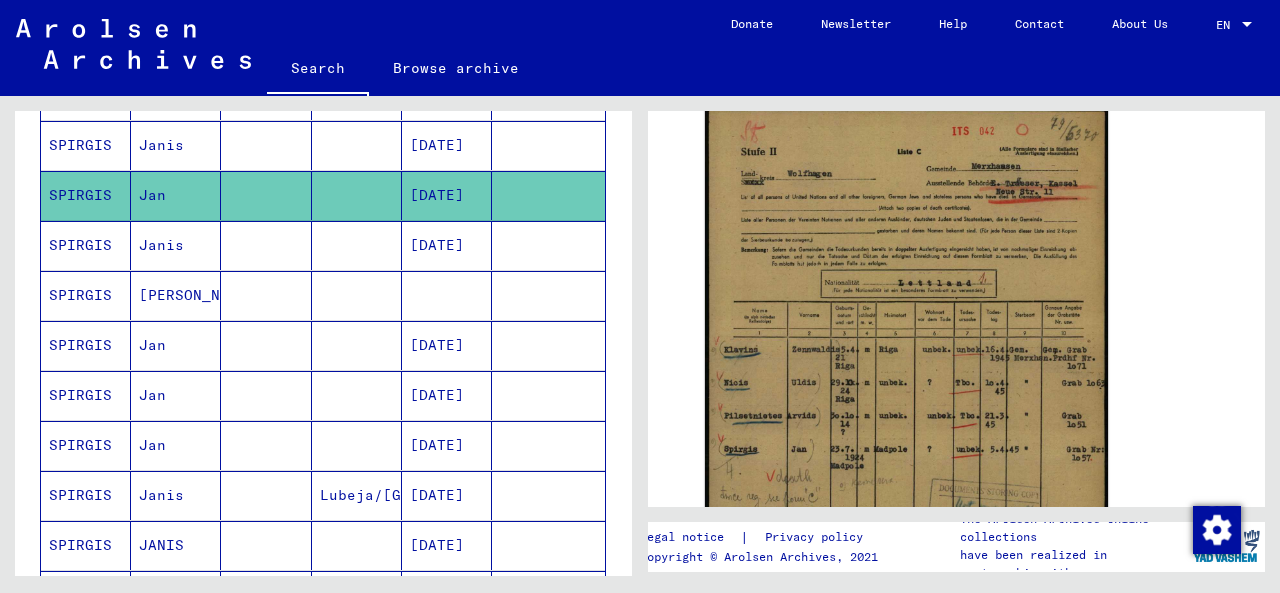 click on "[PERSON_NAME]" at bounding box center (176, 345) 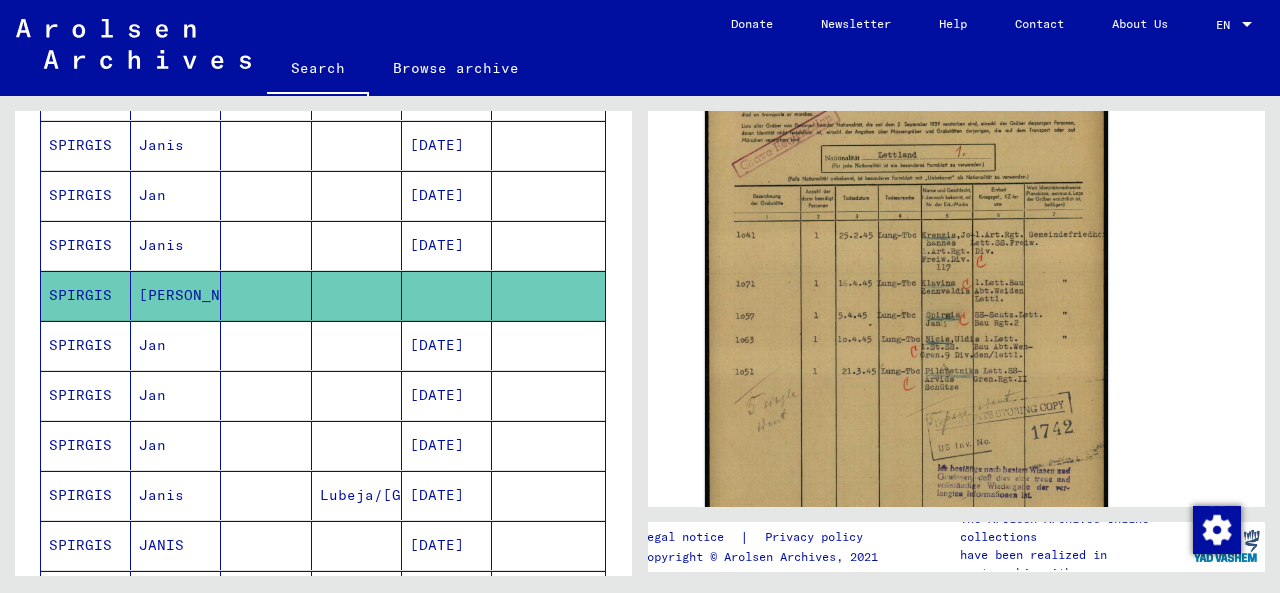 scroll, scrollTop: 456, scrollLeft: 0, axis: vertical 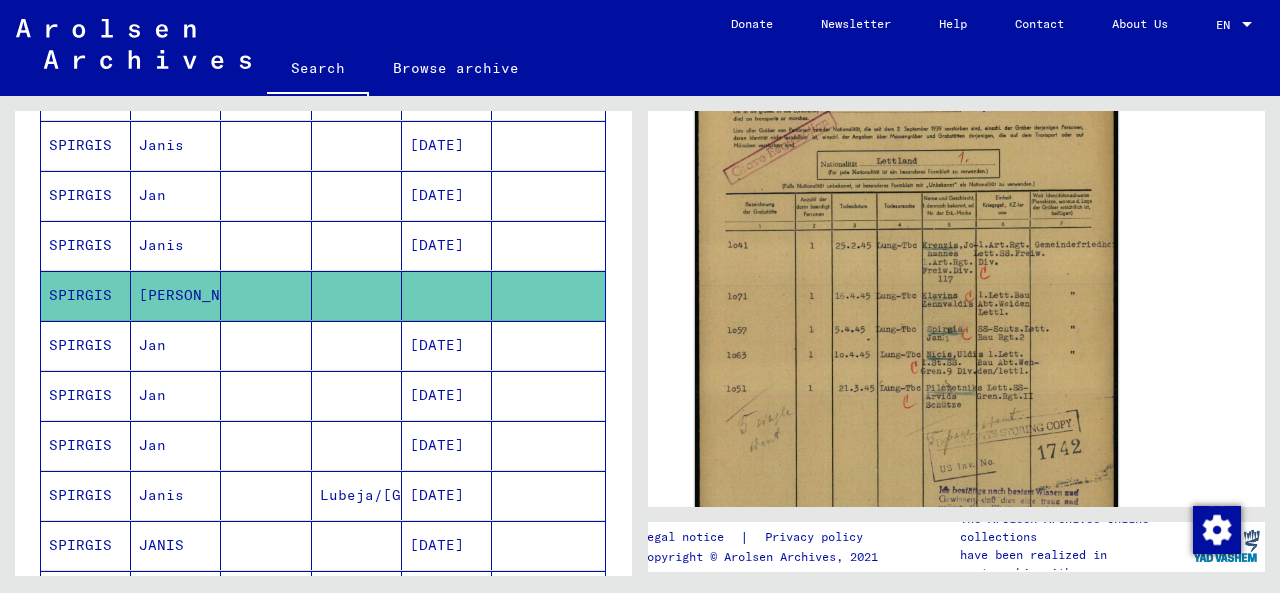 click 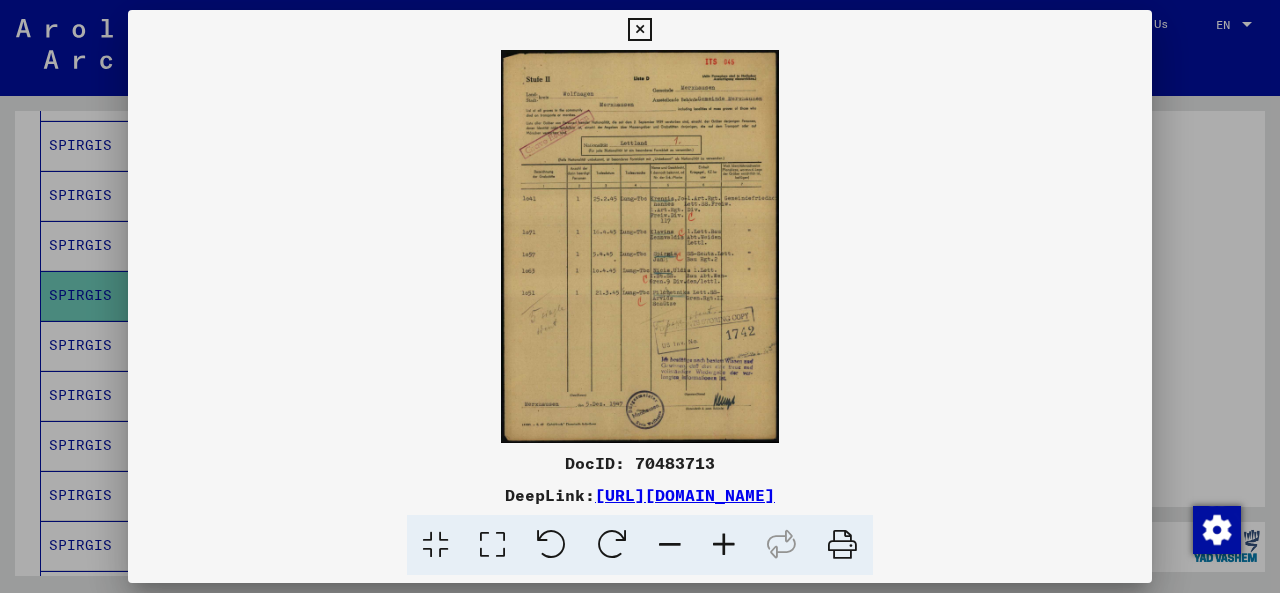 click at bounding box center (639, 30) 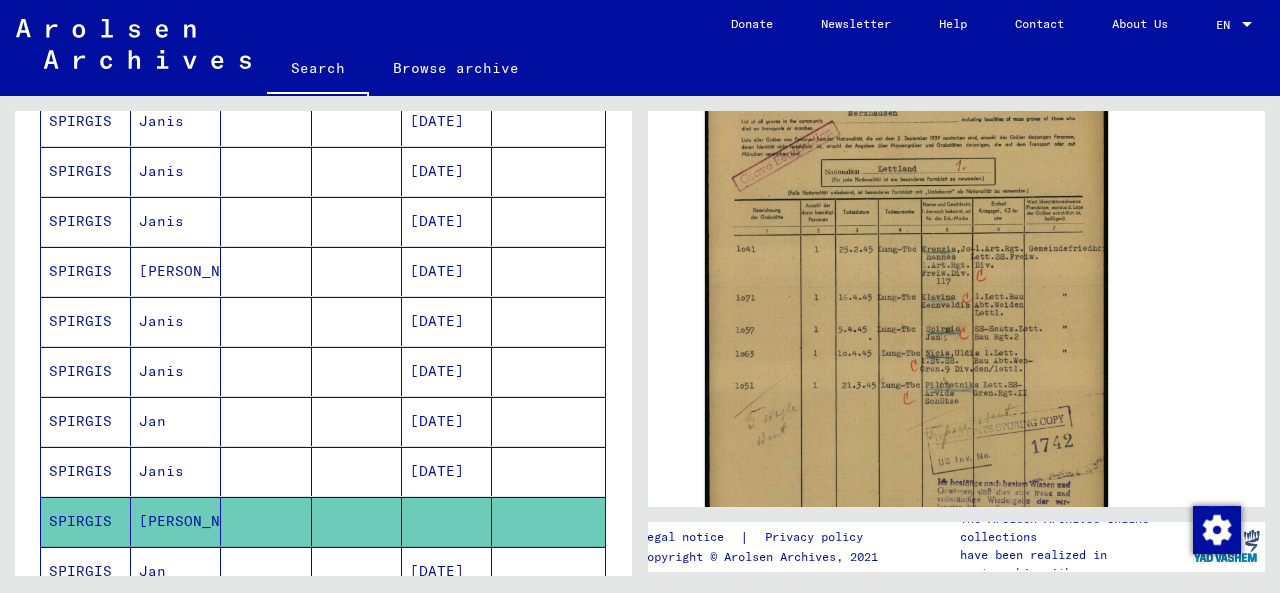 scroll, scrollTop: 462, scrollLeft: 0, axis: vertical 